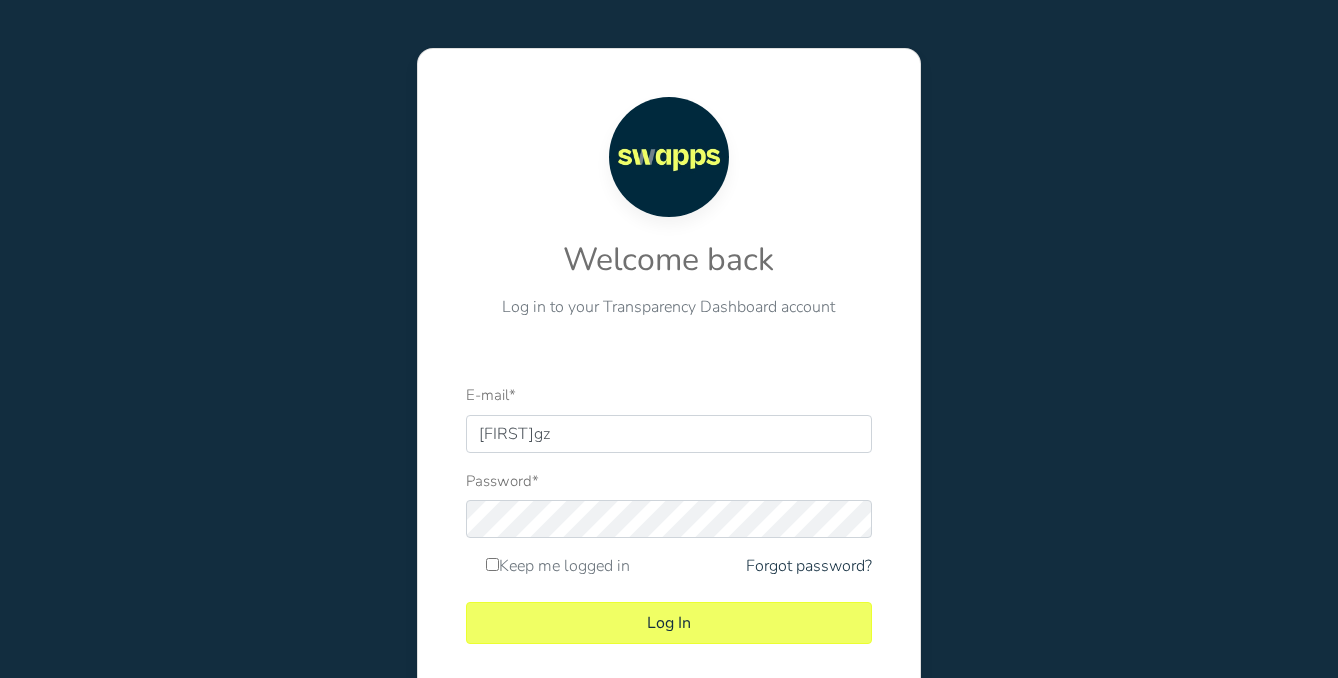 scroll, scrollTop: 0, scrollLeft: 0, axis: both 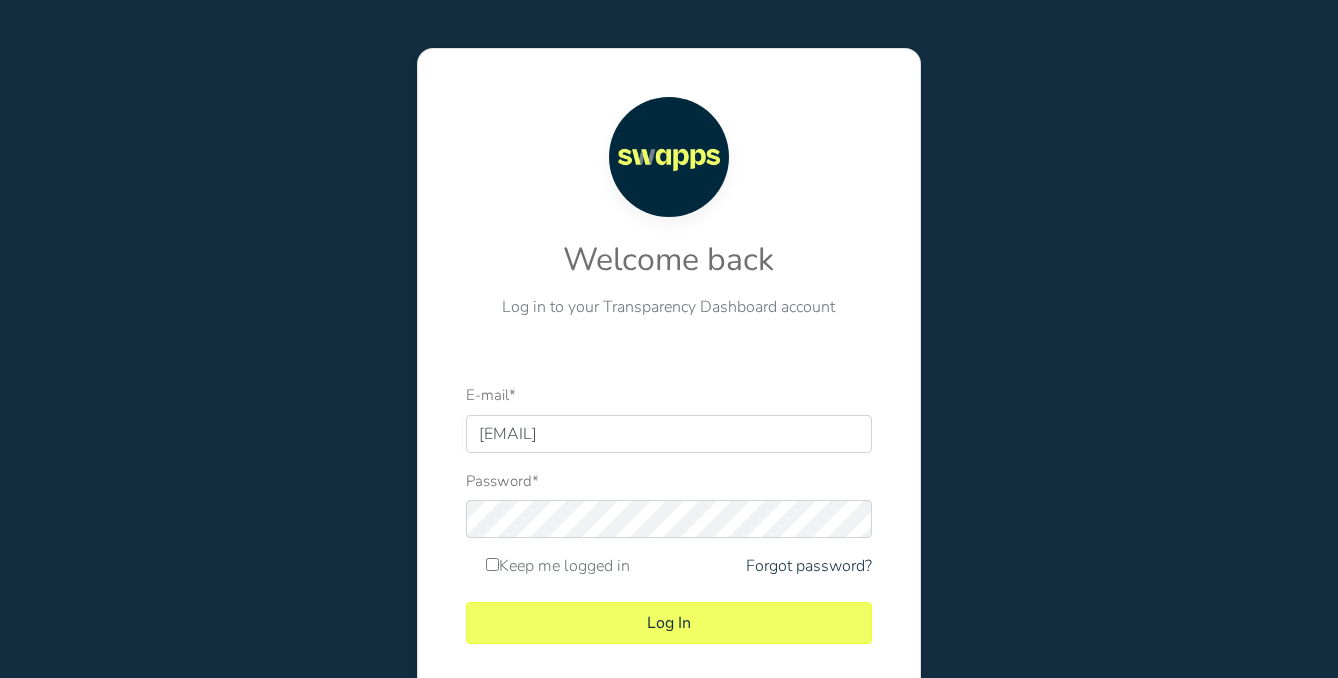 click on "E-mail *
[EMAIL]
Password *
Keep me logged in
Forgot password?
Log In" at bounding box center (668, 549) 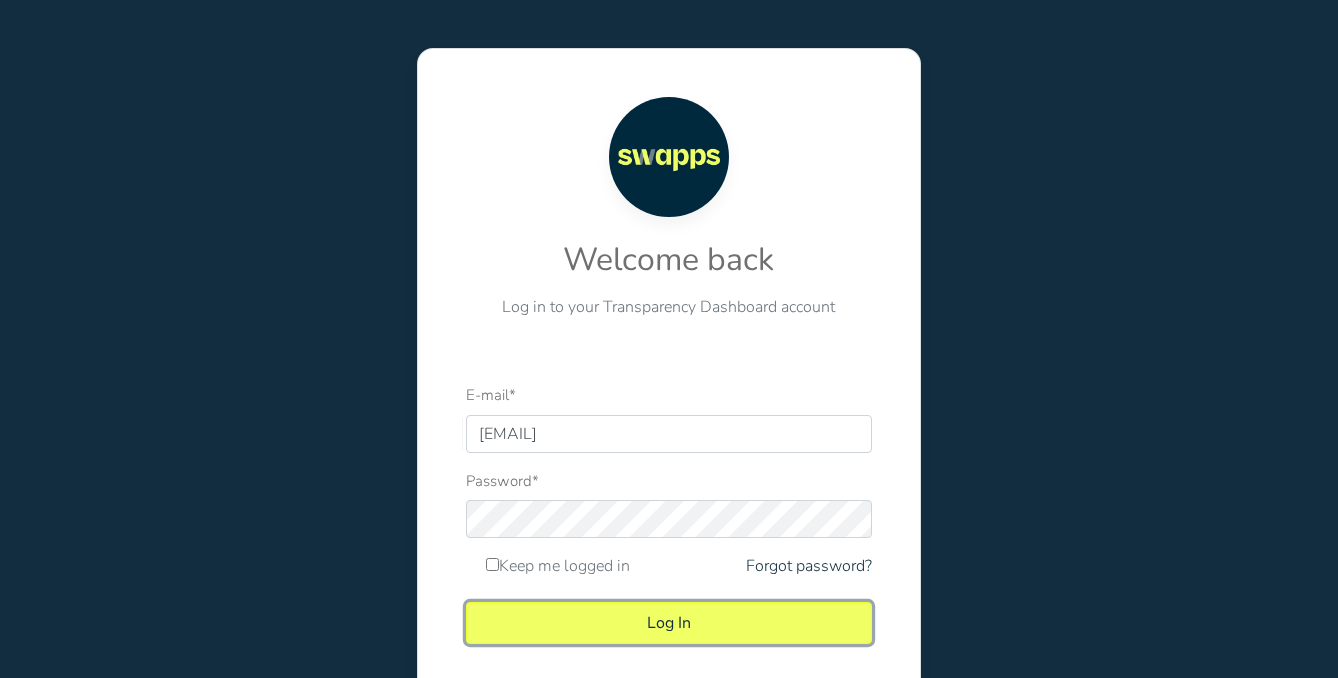 click on "Log In" at bounding box center [668, 623] 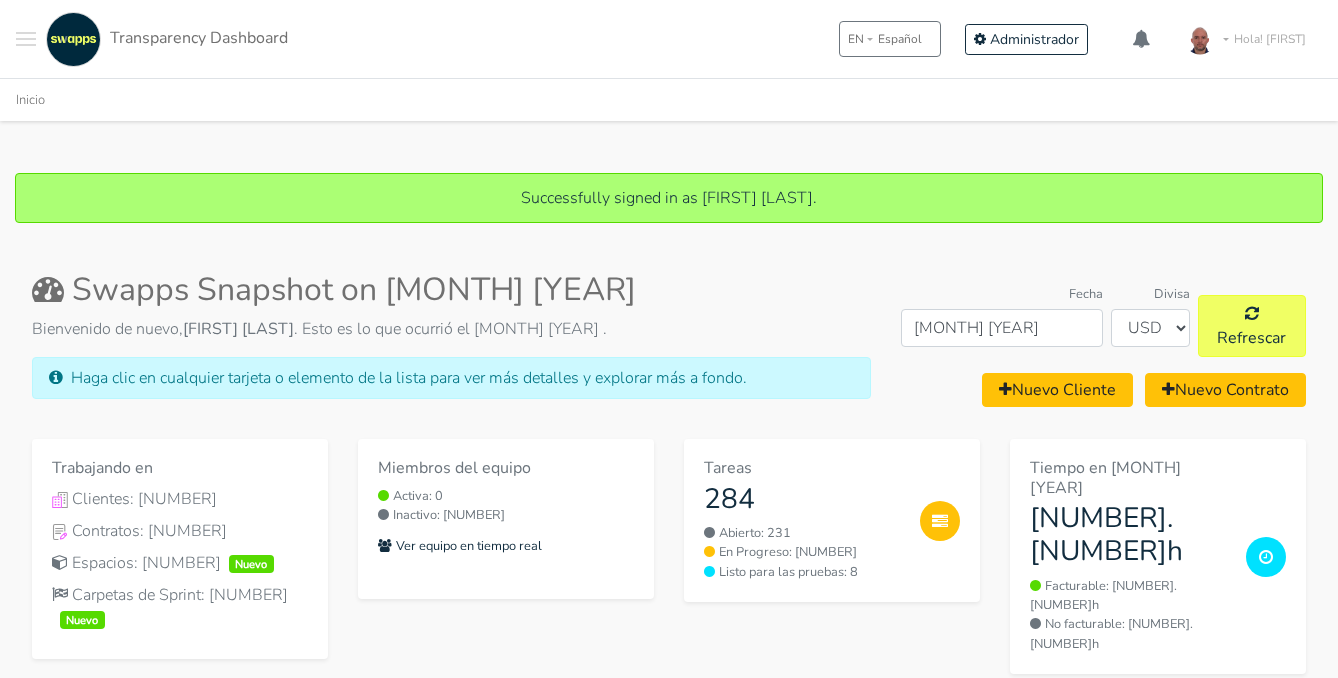 scroll, scrollTop: 0, scrollLeft: 0, axis: both 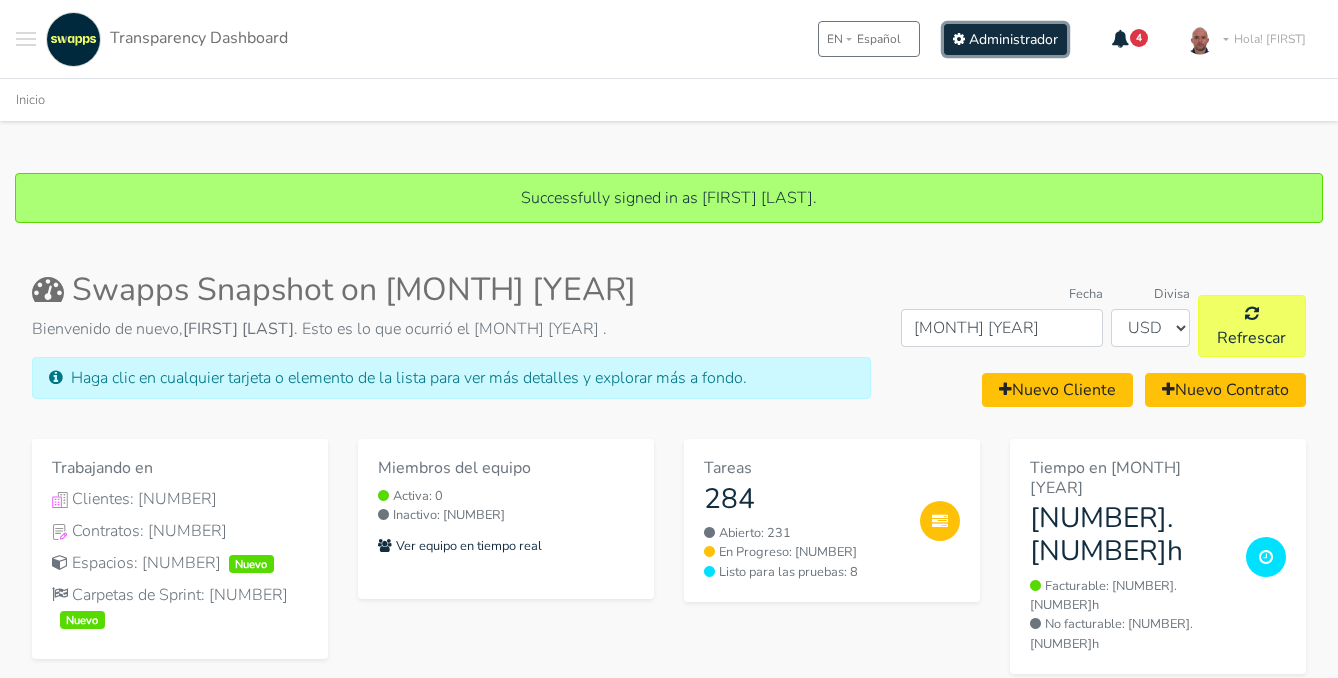 click on "Administrador" at bounding box center [1013, 39] 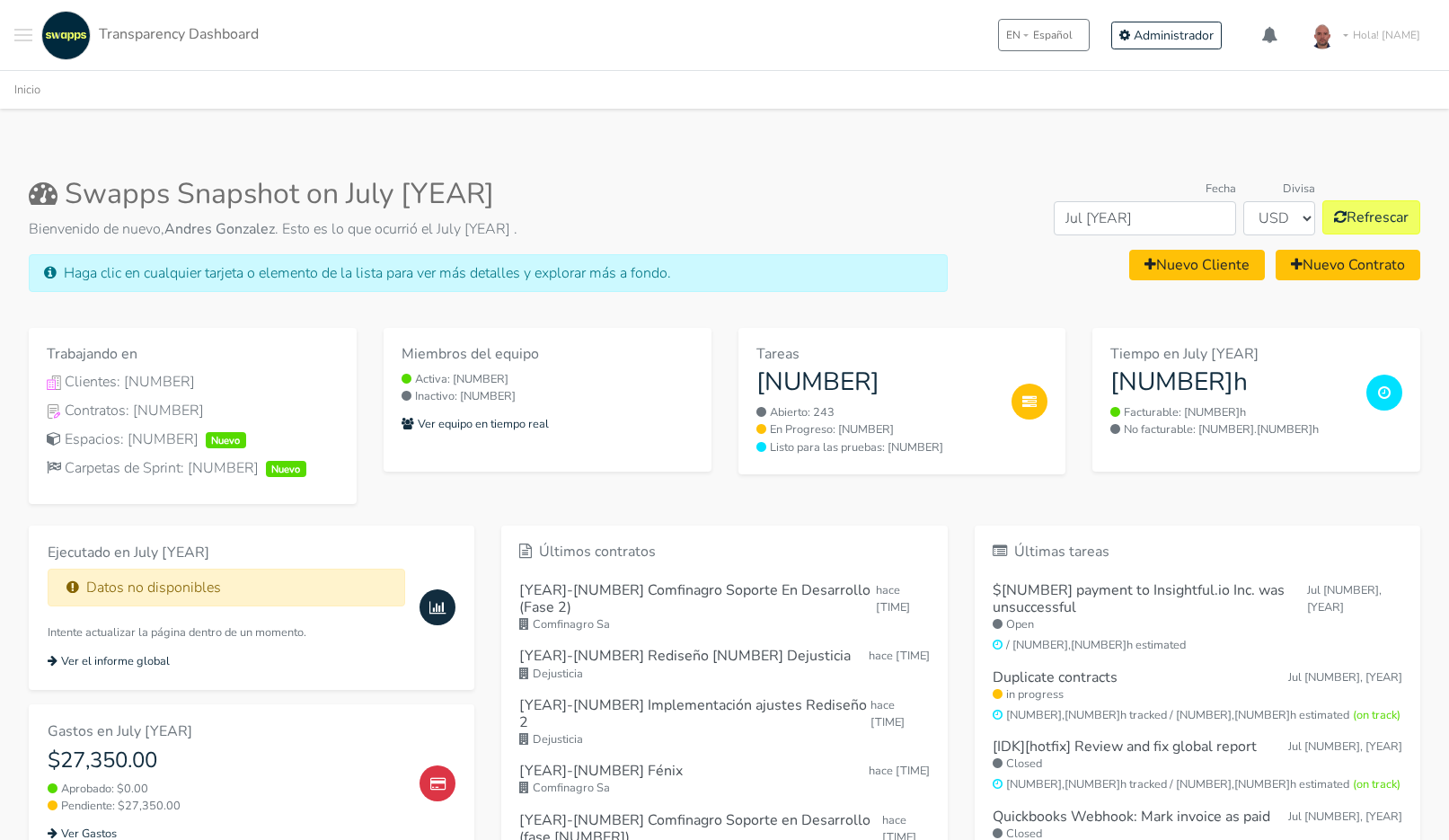scroll, scrollTop: 0, scrollLeft: 0, axis: both 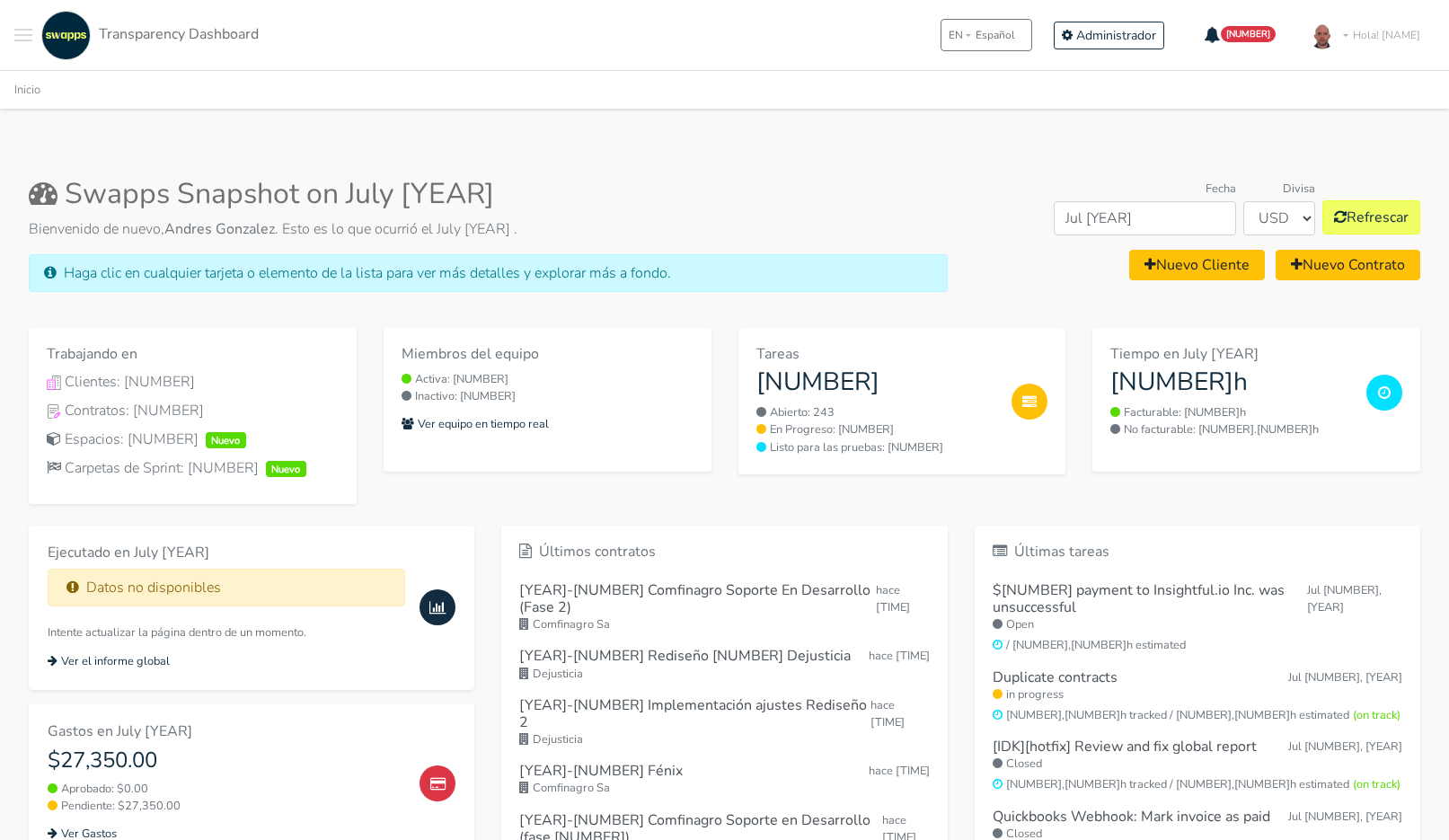 click on "Swapps Snapshot on July [YEAR]
Bienvenido de nuevo,    [NAME] .
Esto es lo que ocurrió el July [YEAR]   .
Haga clic en cualquier tarjeta o elemento de la lista para ver más detalles y explorar más a fondo.
Fecha
Jul [YEAR]
Divisa USD" at bounding box center (724, 866) 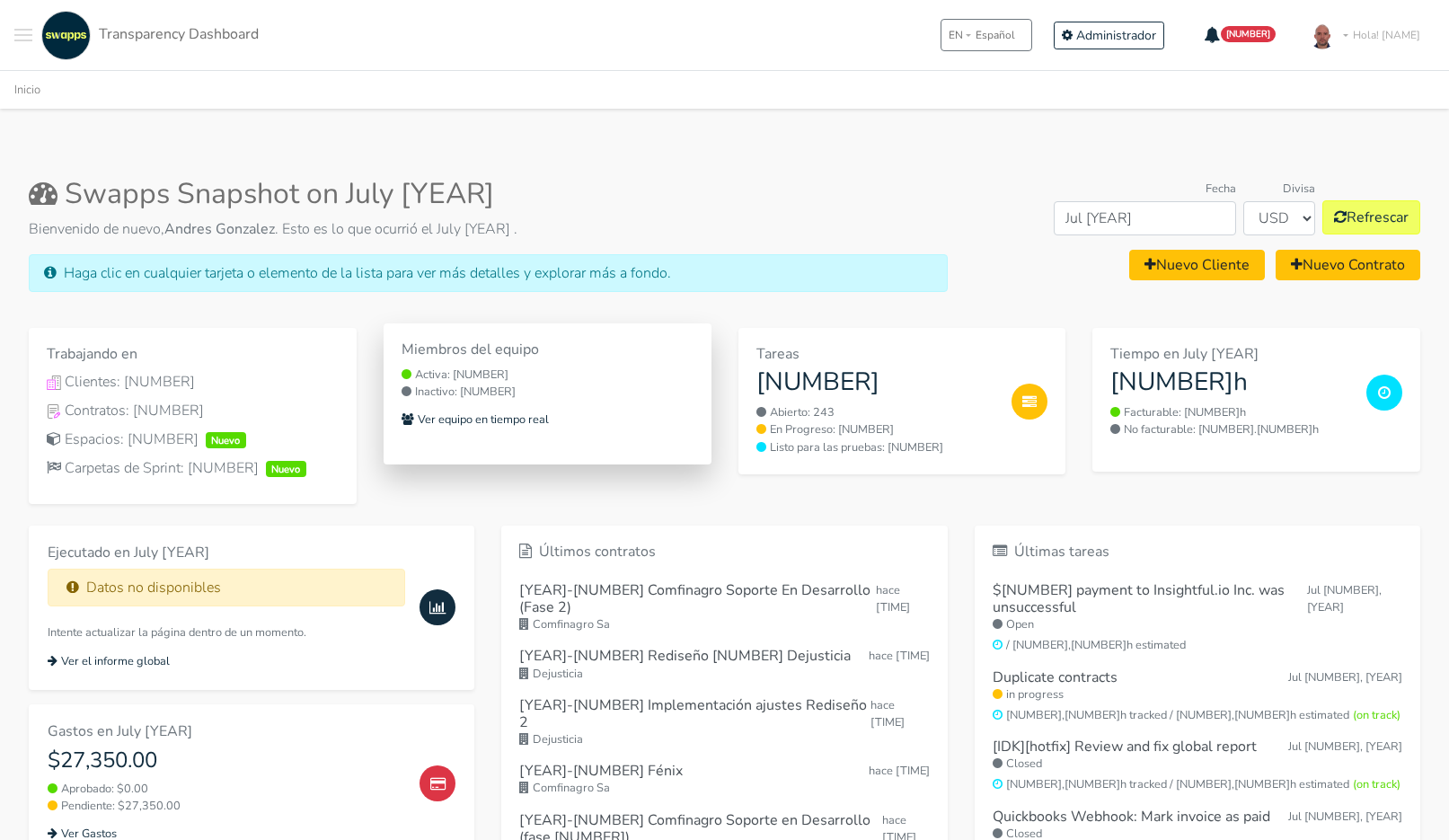 click on "Activa: 0" at bounding box center (547, 375) 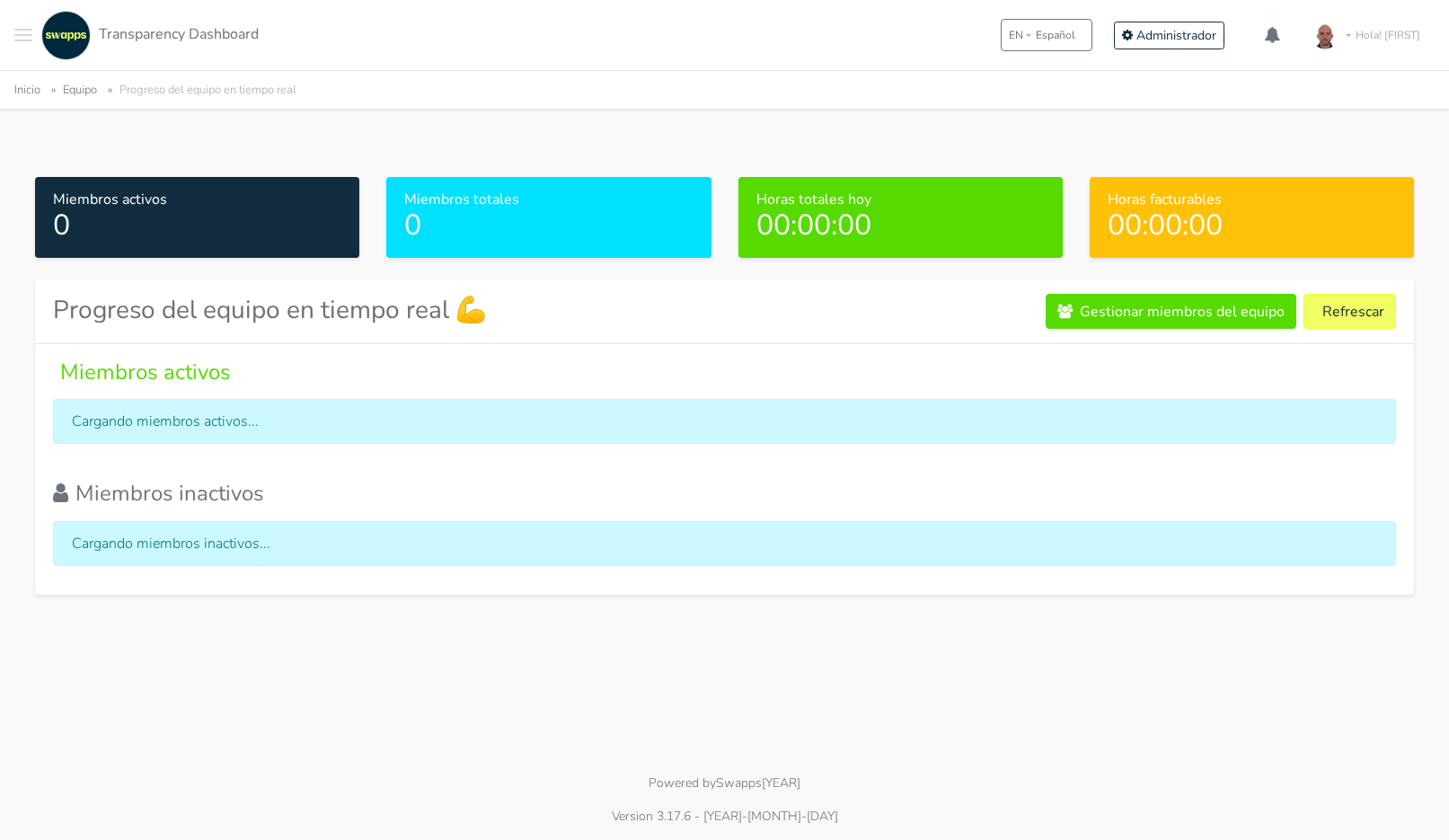scroll, scrollTop: 0, scrollLeft: 0, axis: both 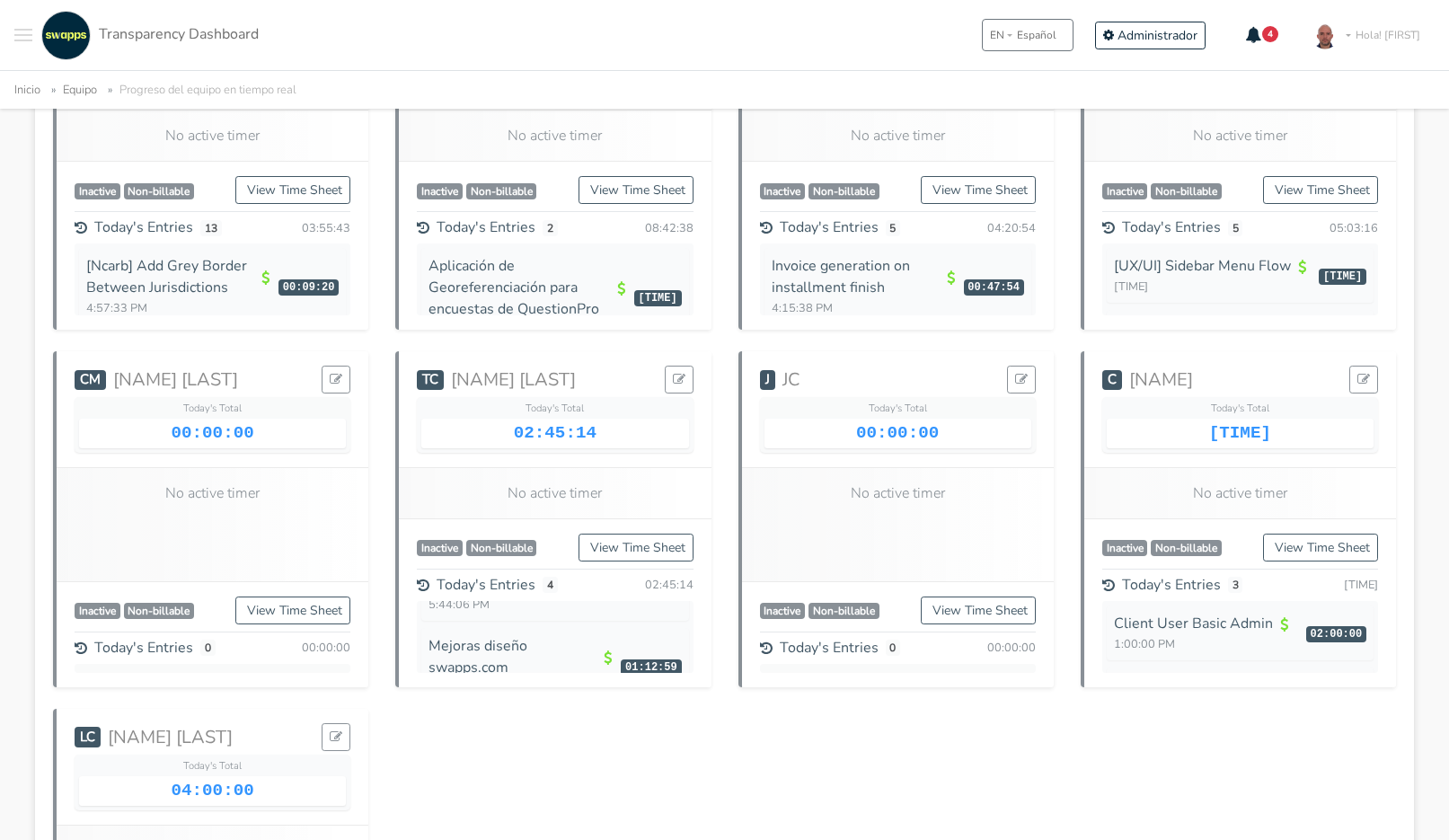 click on "A
Andres
Today's Total
08:55:28
No active timer
Inactive 8 C" at bounding box center (724, -6) 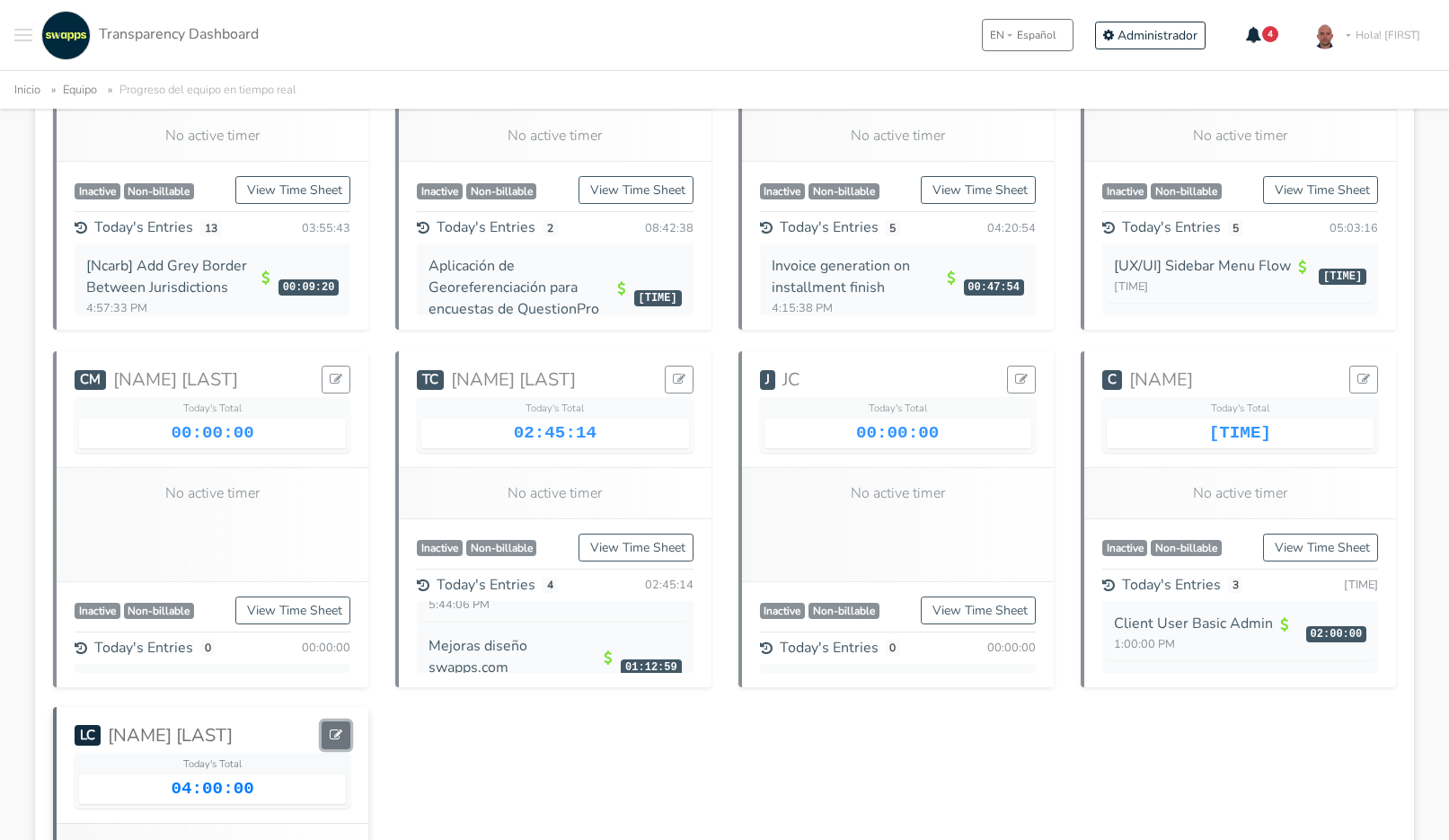 click at bounding box center [336, 735] 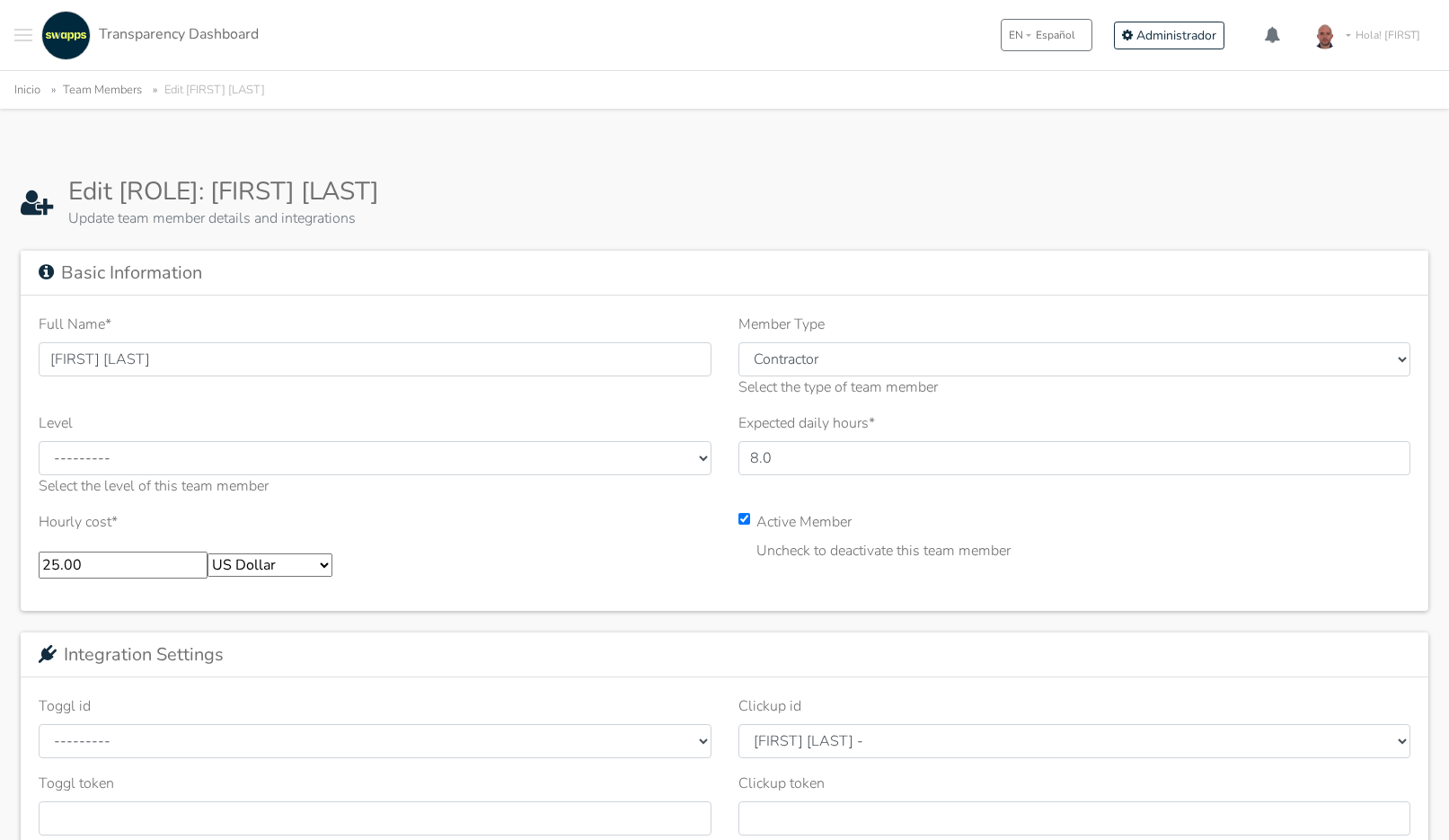 scroll, scrollTop: 0, scrollLeft: 0, axis: both 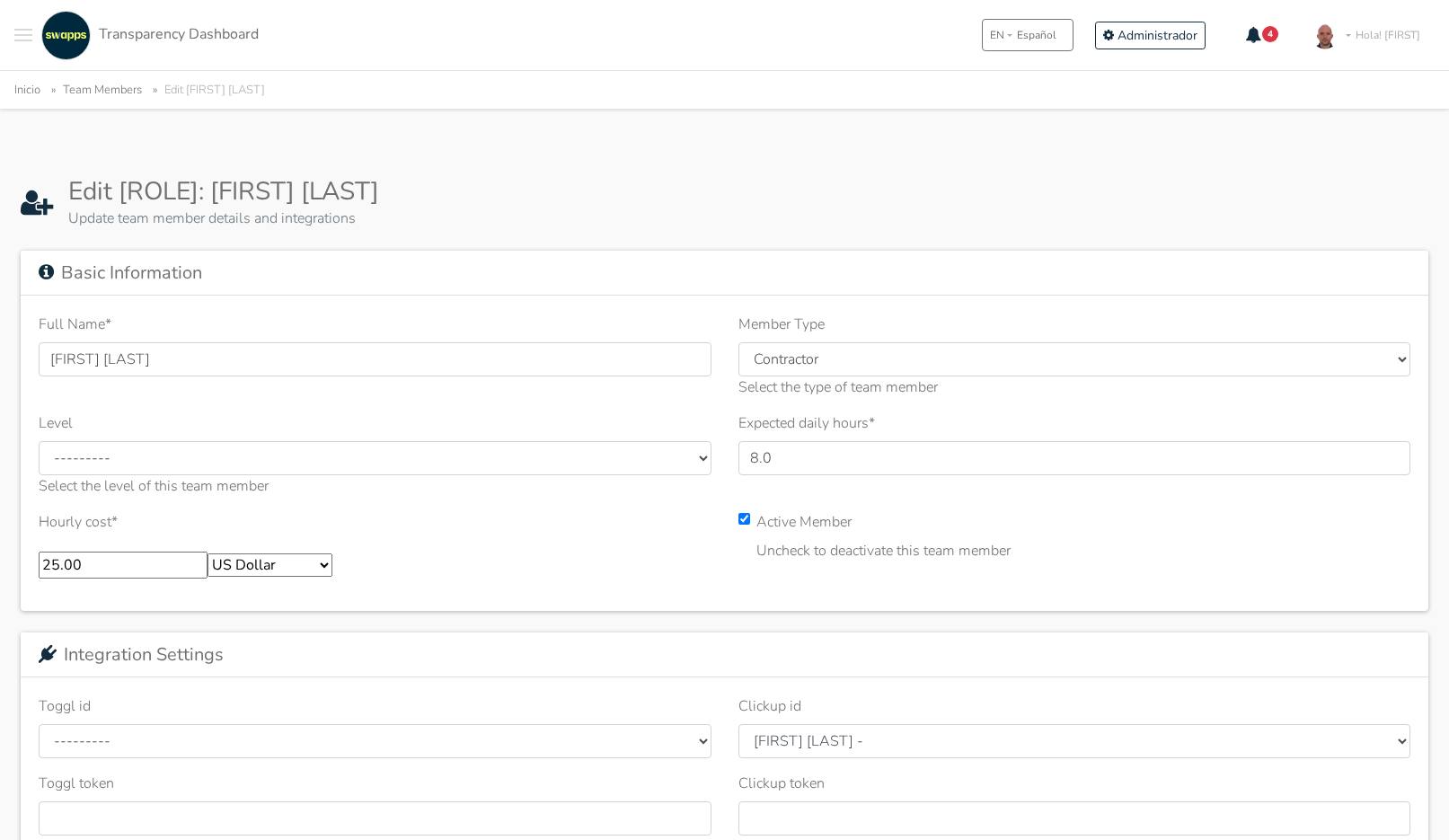 click on "25.00" at bounding box center [123, 565] 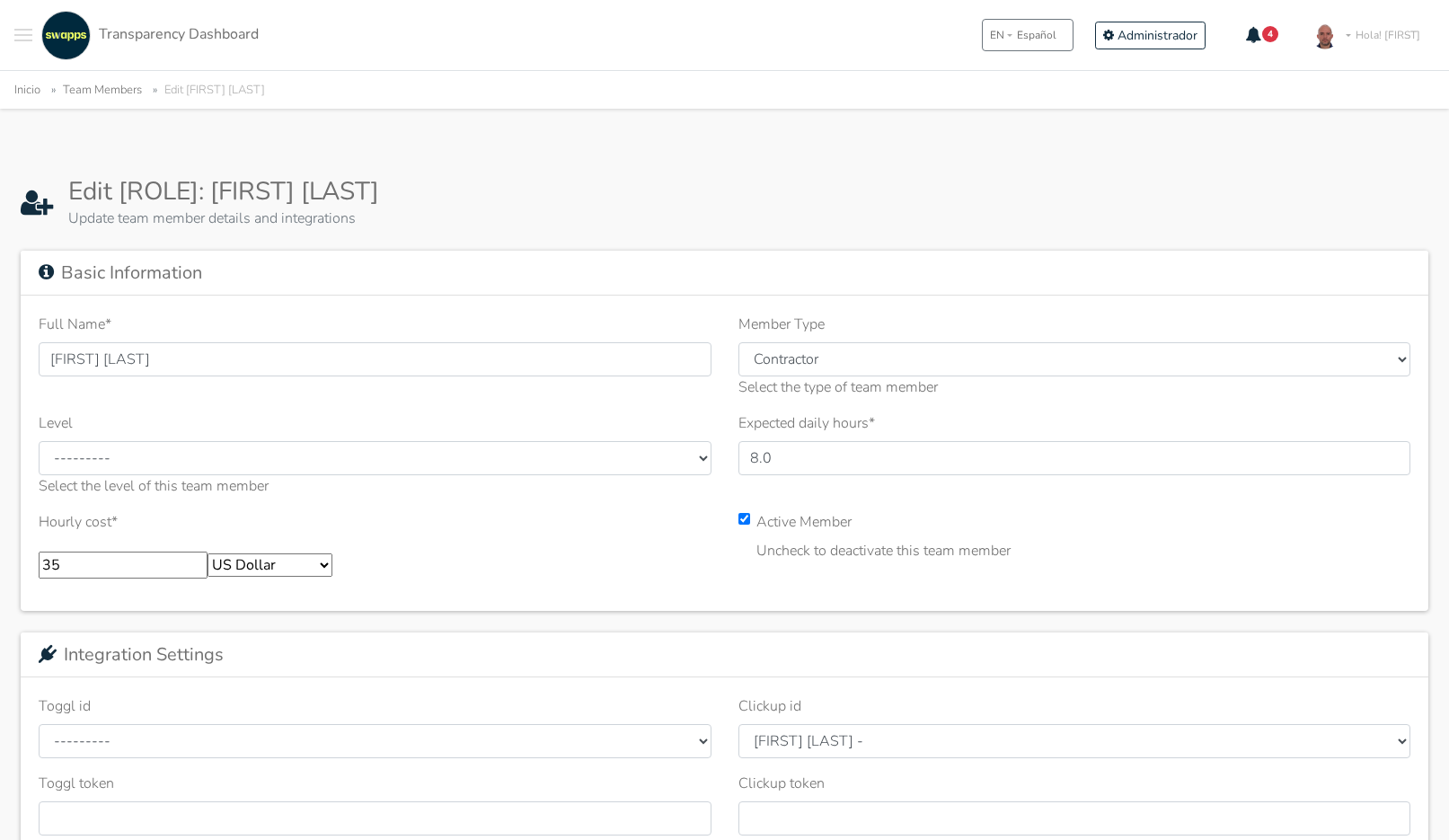 type on "35" 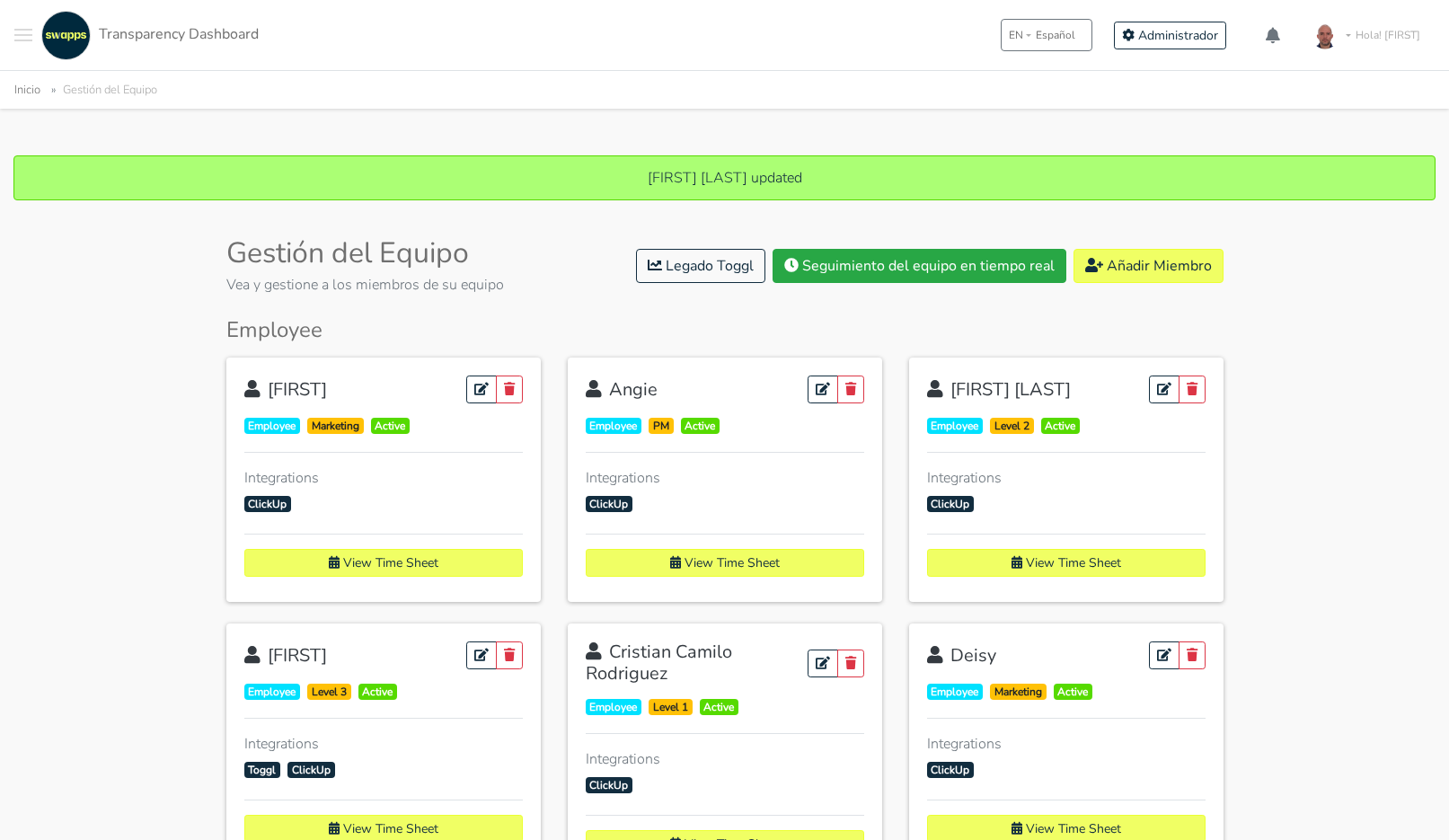 scroll, scrollTop: 0, scrollLeft: 0, axis: both 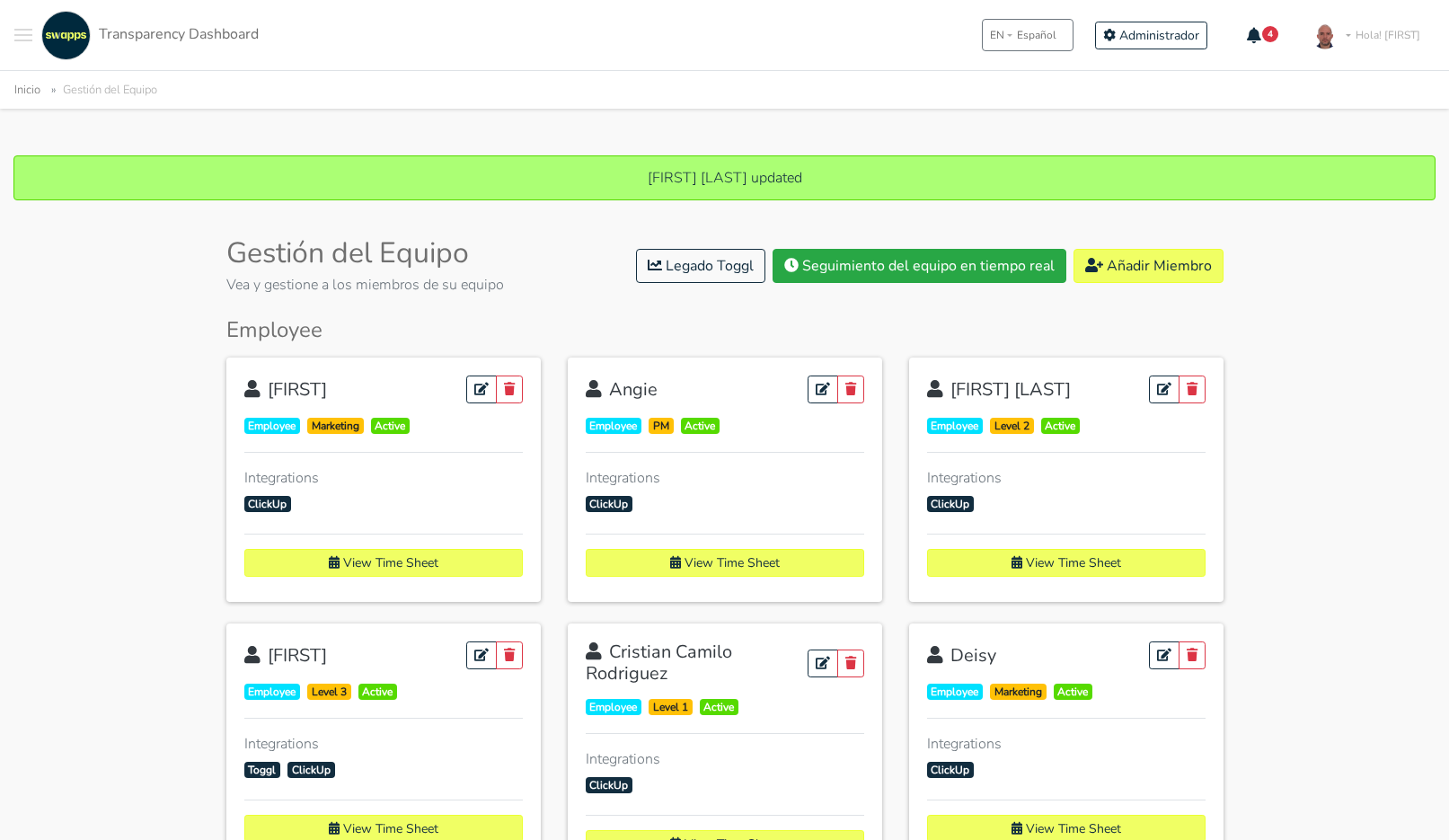 click on "ClickUp" at bounding box center (725, 508) 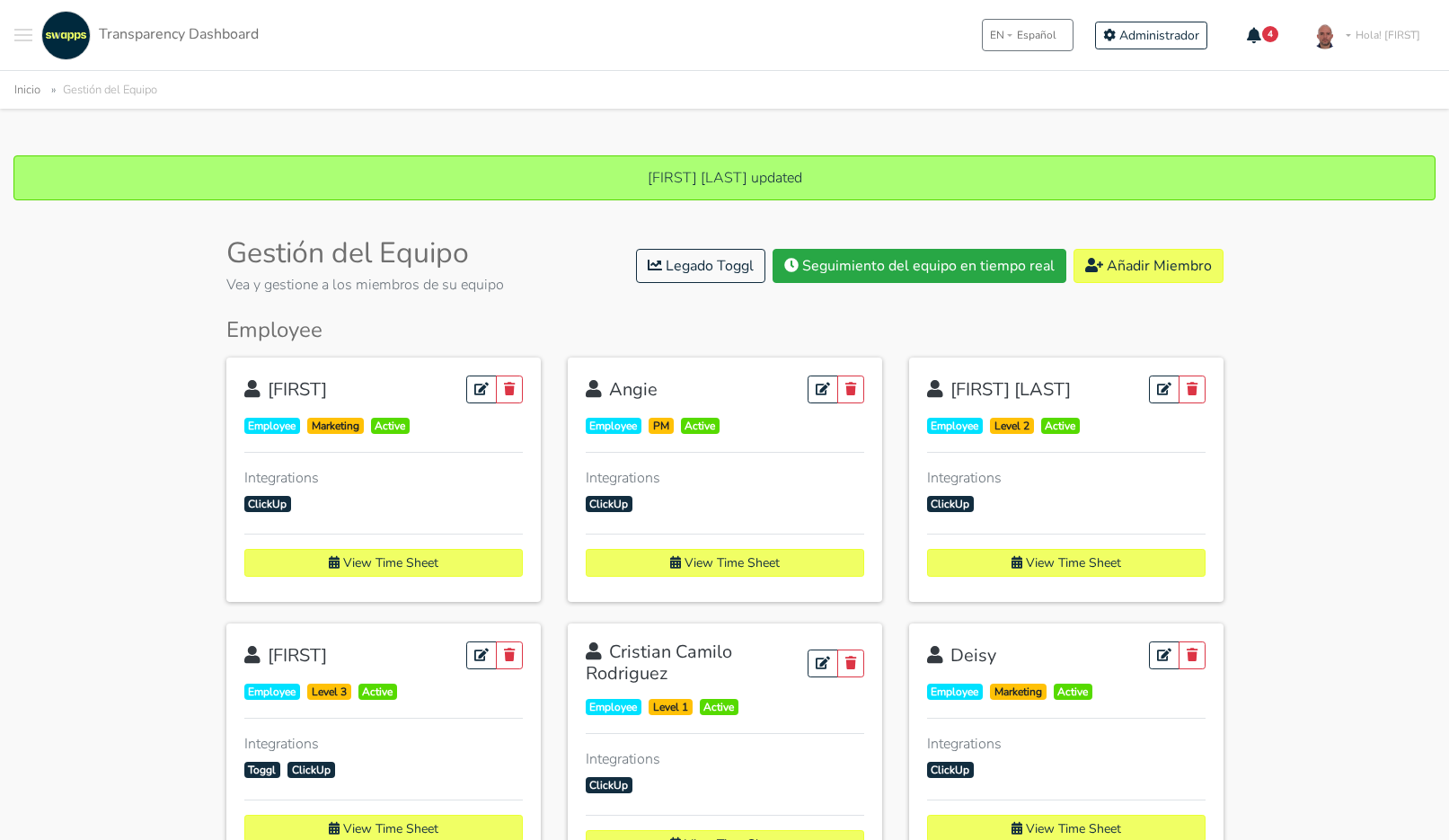 scroll, scrollTop: 1642, scrollLeft: 0, axis: vertical 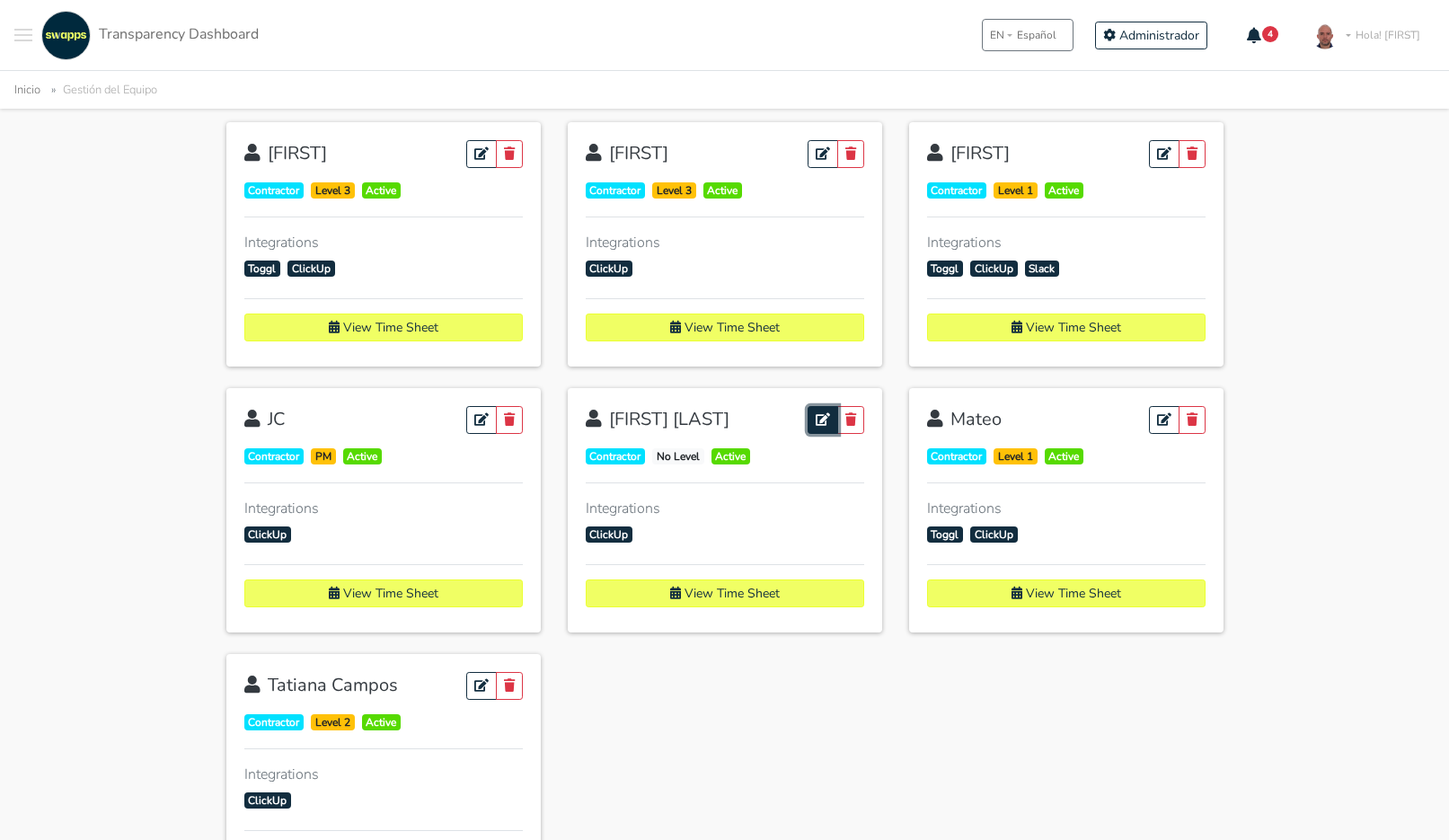 click at bounding box center [823, 420] 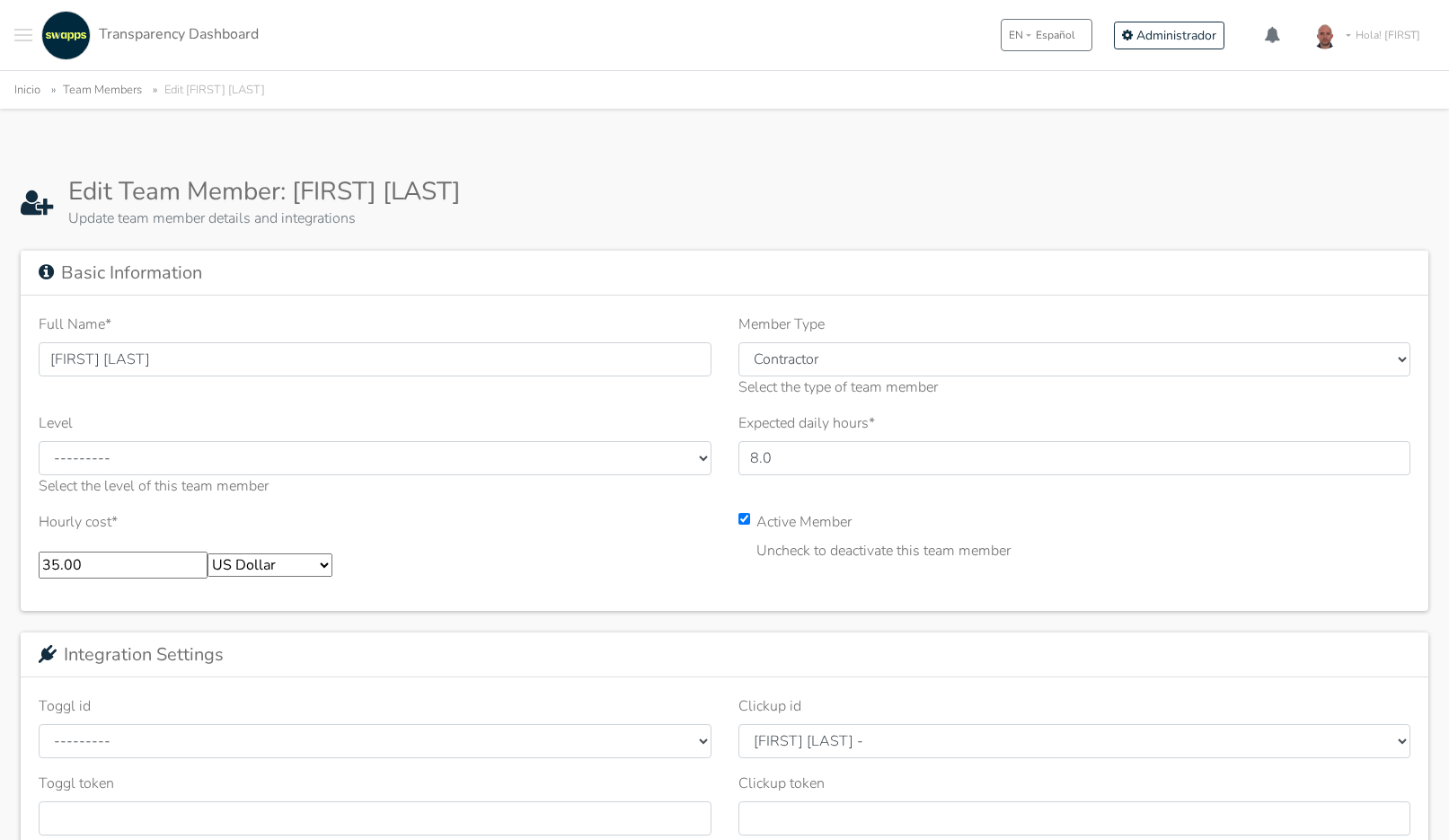 scroll, scrollTop: 0, scrollLeft: 0, axis: both 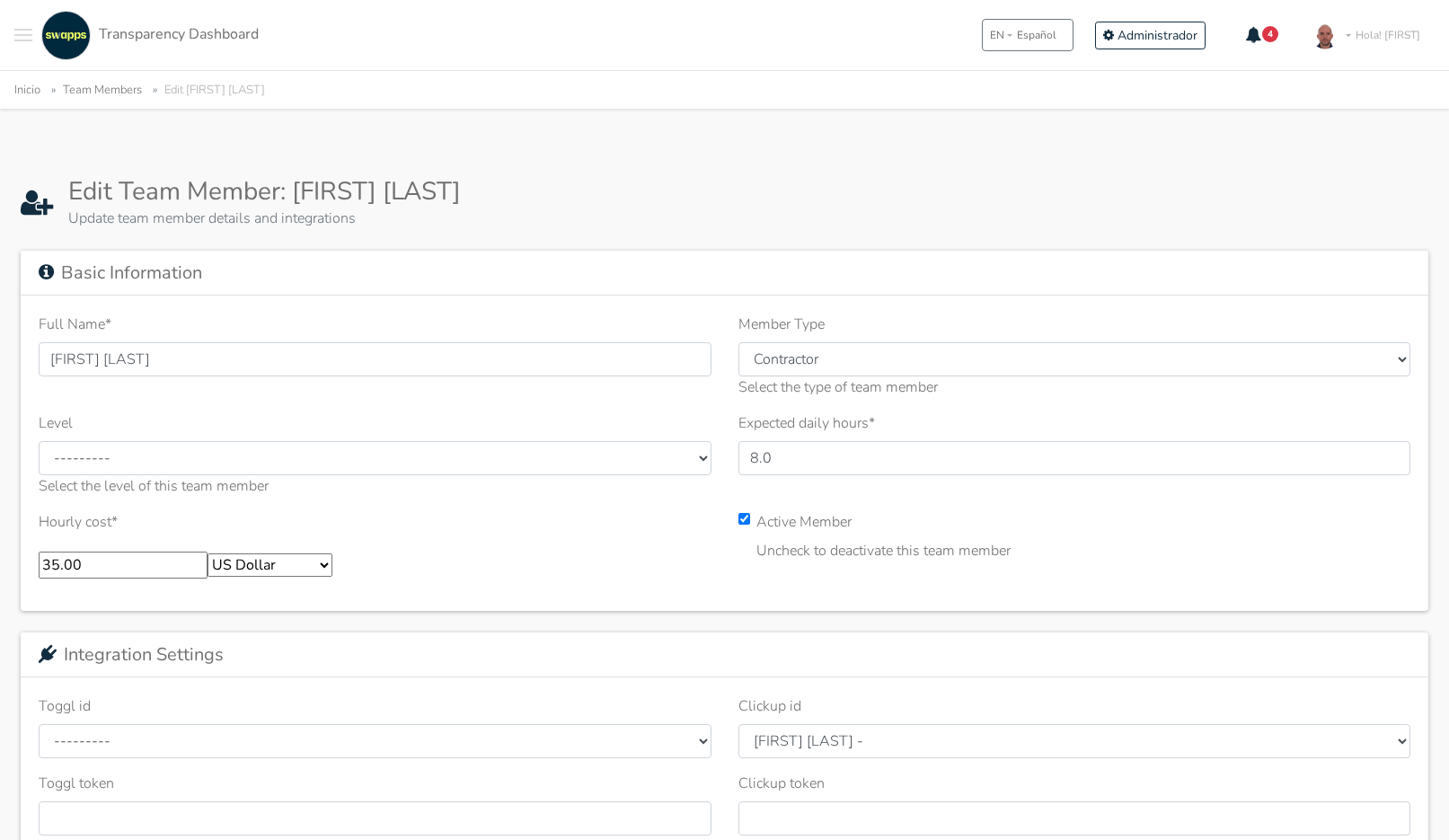 click on "35.00" at bounding box center [123, 565] 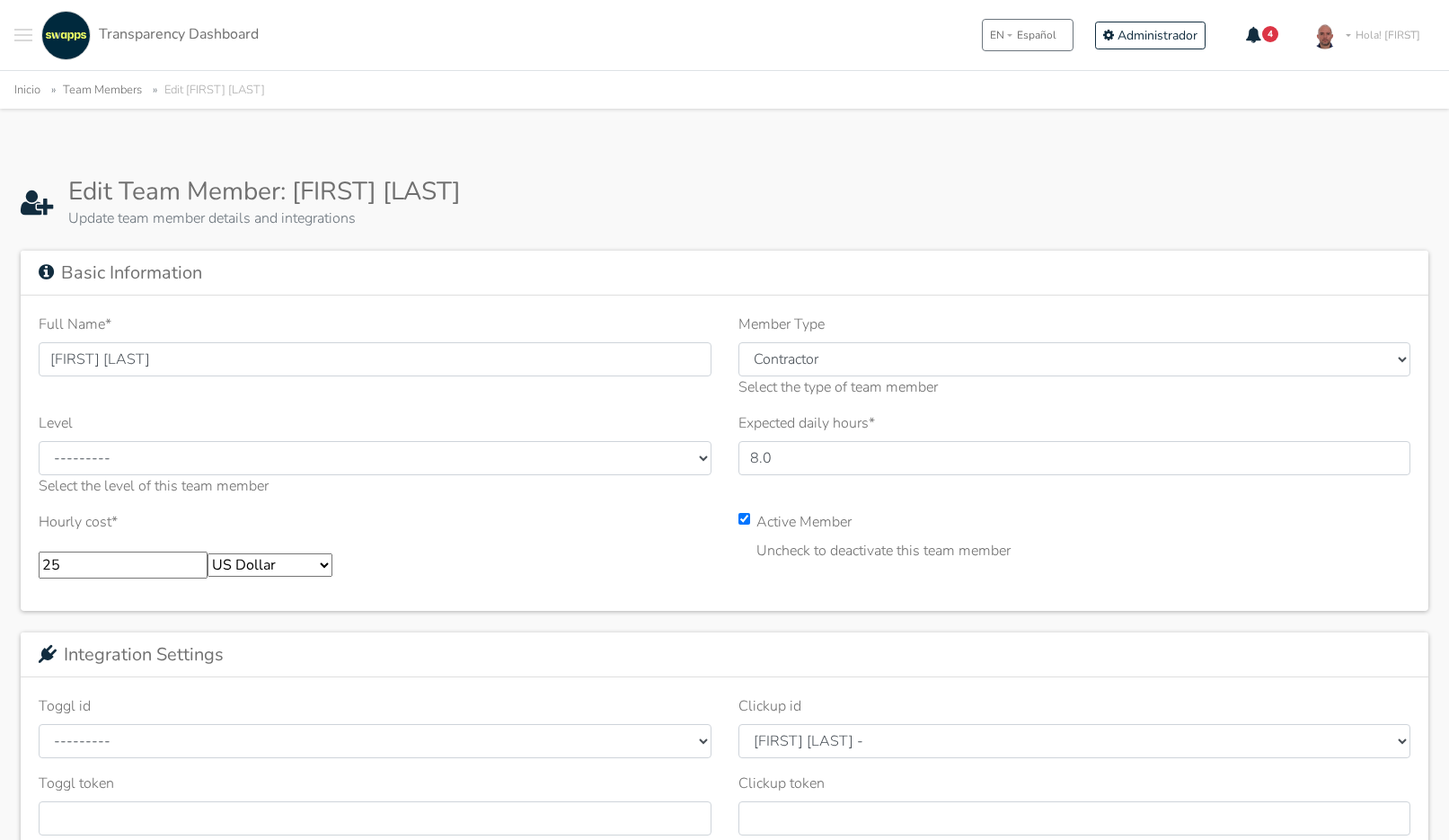 type on "25" 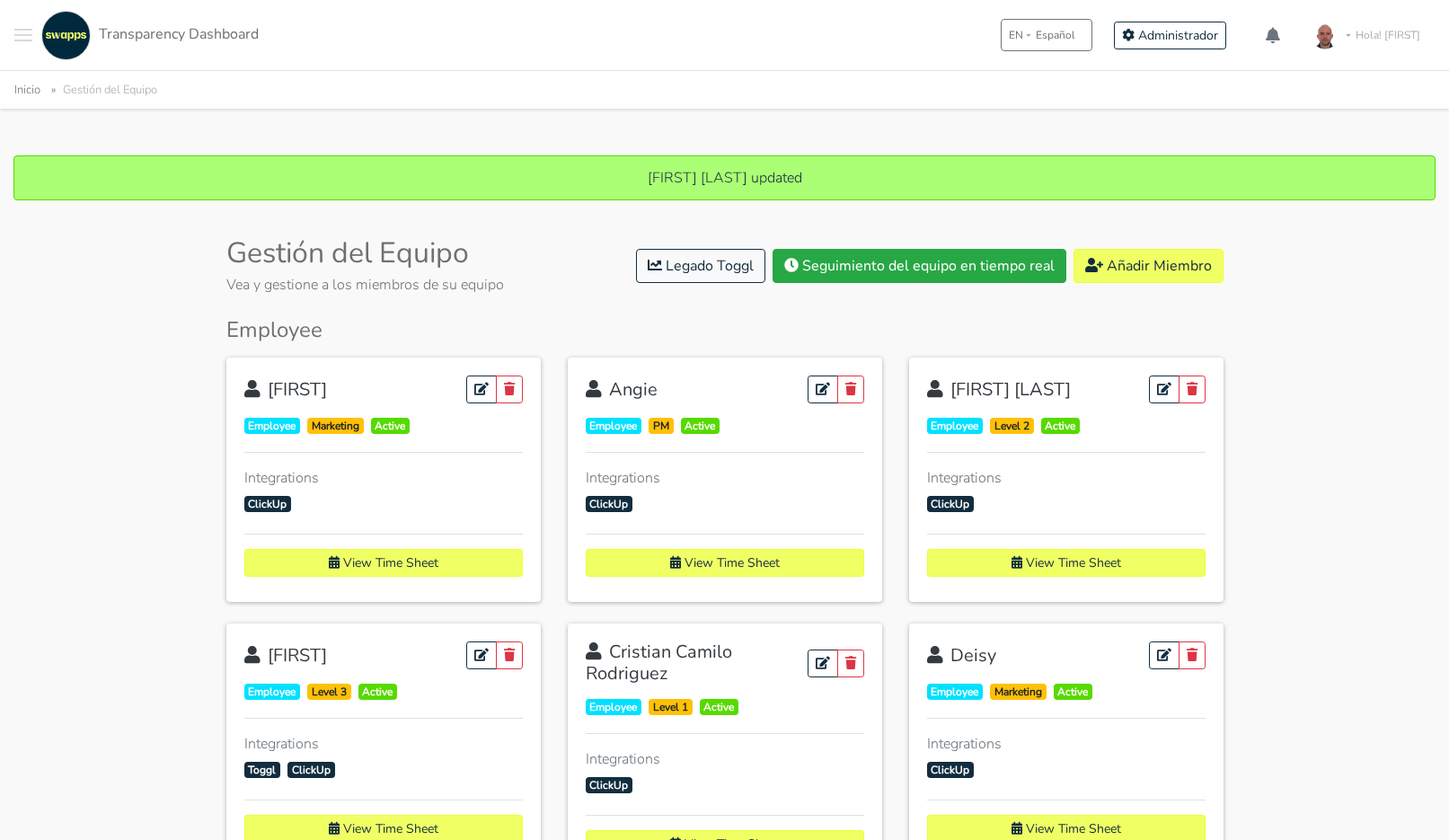 scroll, scrollTop: 0, scrollLeft: 0, axis: both 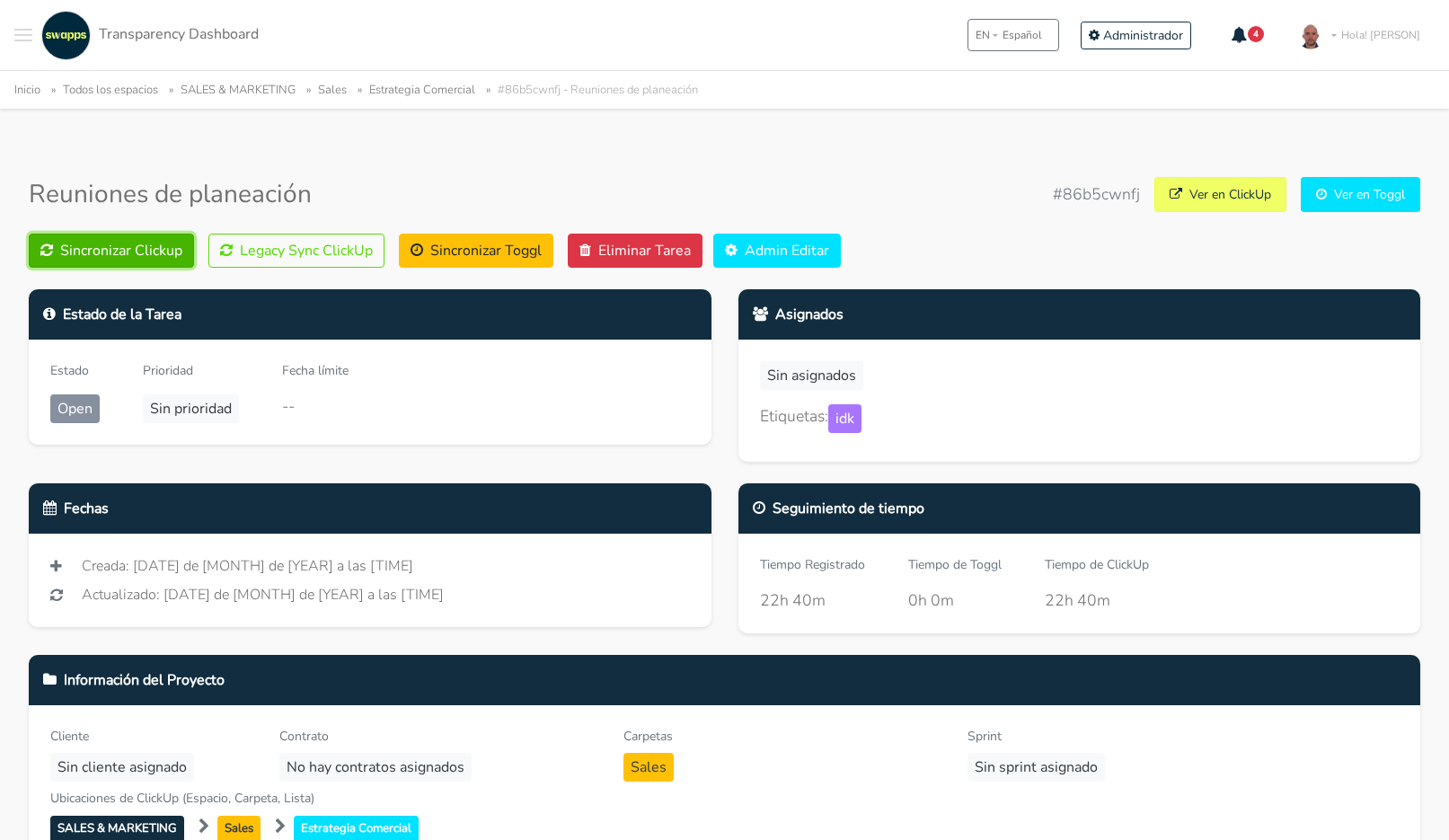 click on "Sincronizar Clickup" at bounding box center [111, 251] 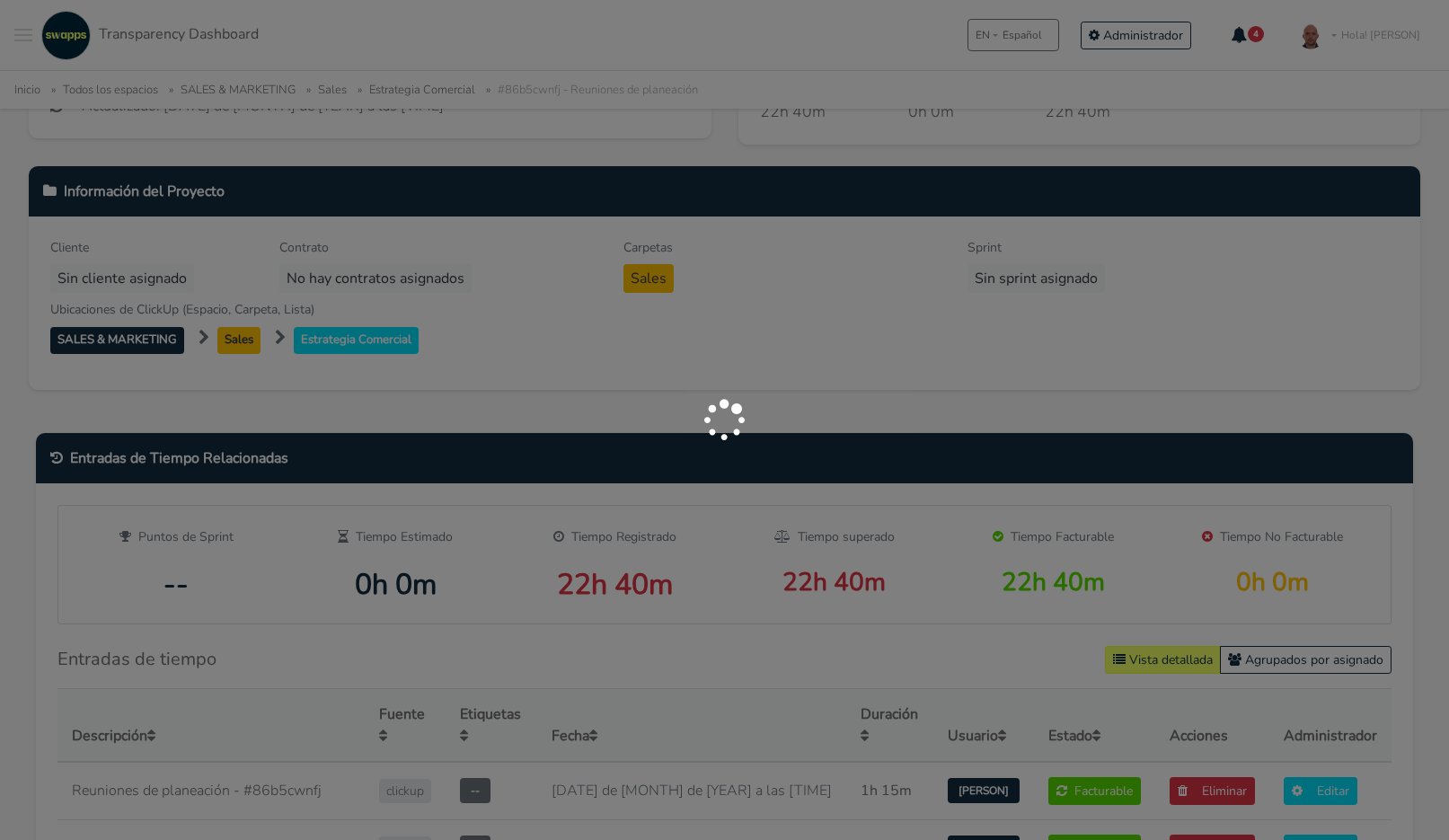scroll, scrollTop: 601, scrollLeft: 0, axis: vertical 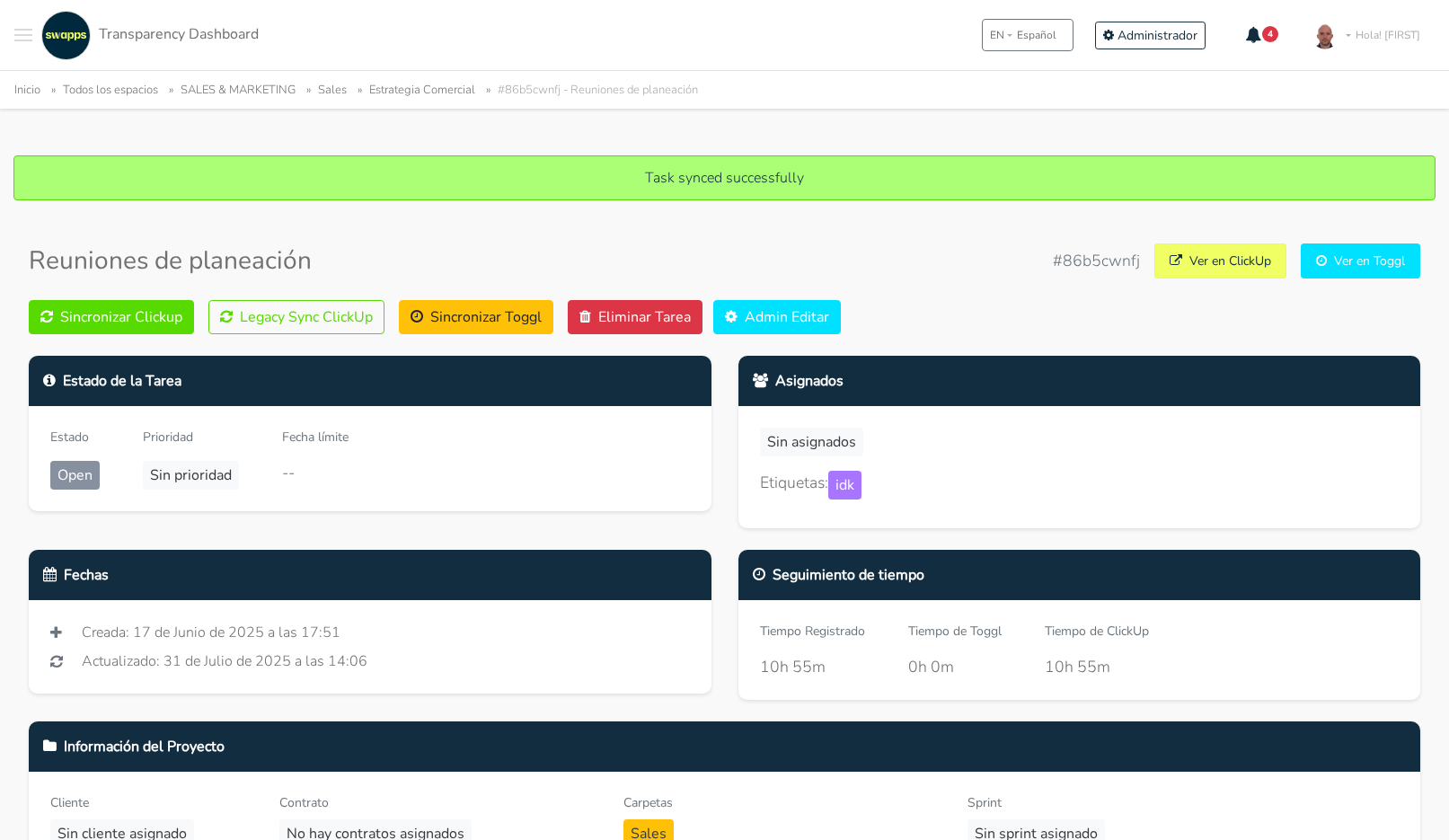 click on "Reuniones de planeación
#86b5cwnfj
Ver en ClickUp
Ver en Toggl
Sincronizar Clickup
Legacy Sync ClickUp
Sincronizar Toggl
Eliminar Tarea
Admin Editar
Estado de la Tarea
Estado
Open
Prioridad --" at bounding box center [724, 1539] 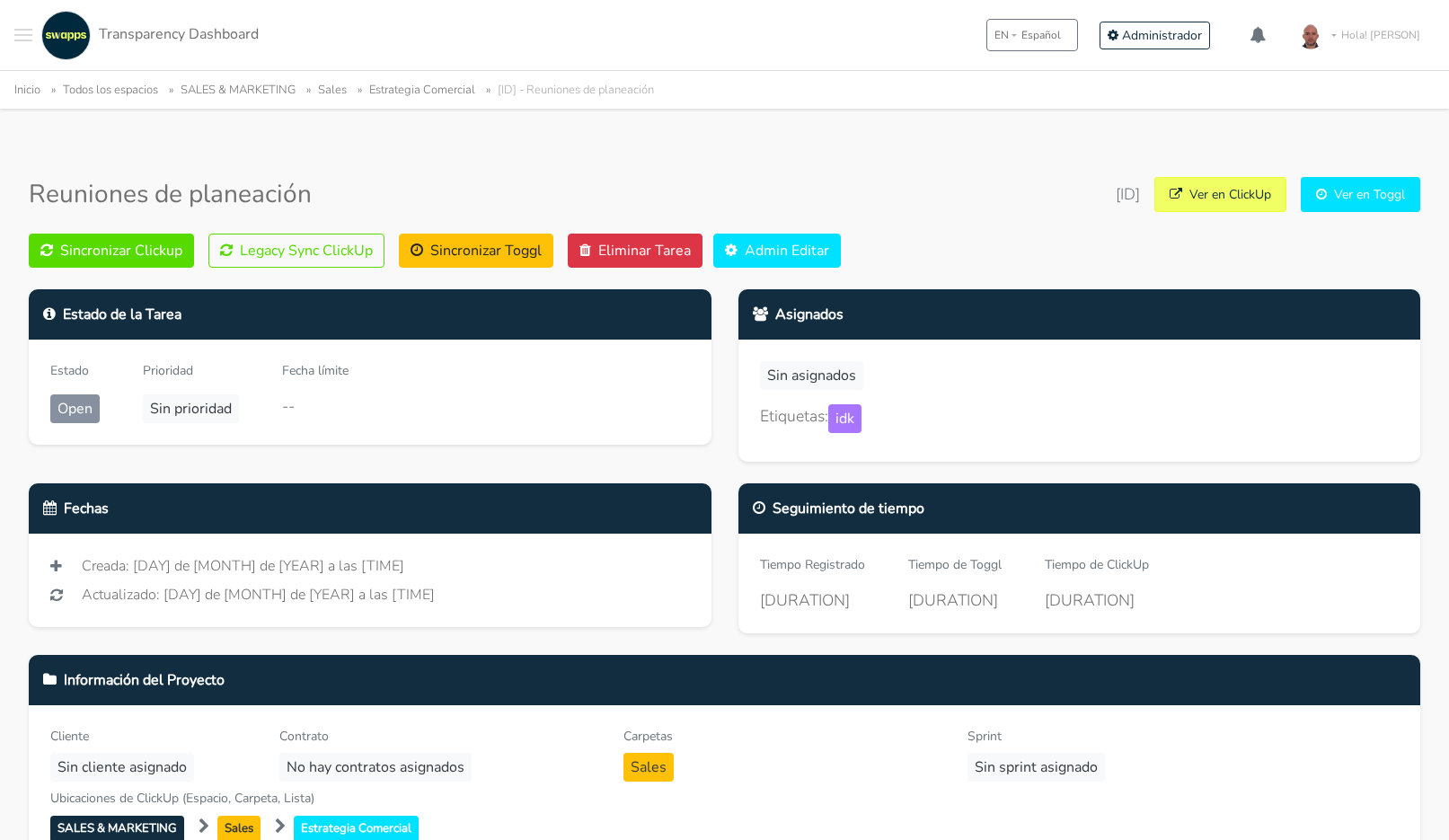 scroll, scrollTop: 0, scrollLeft: 0, axis: both 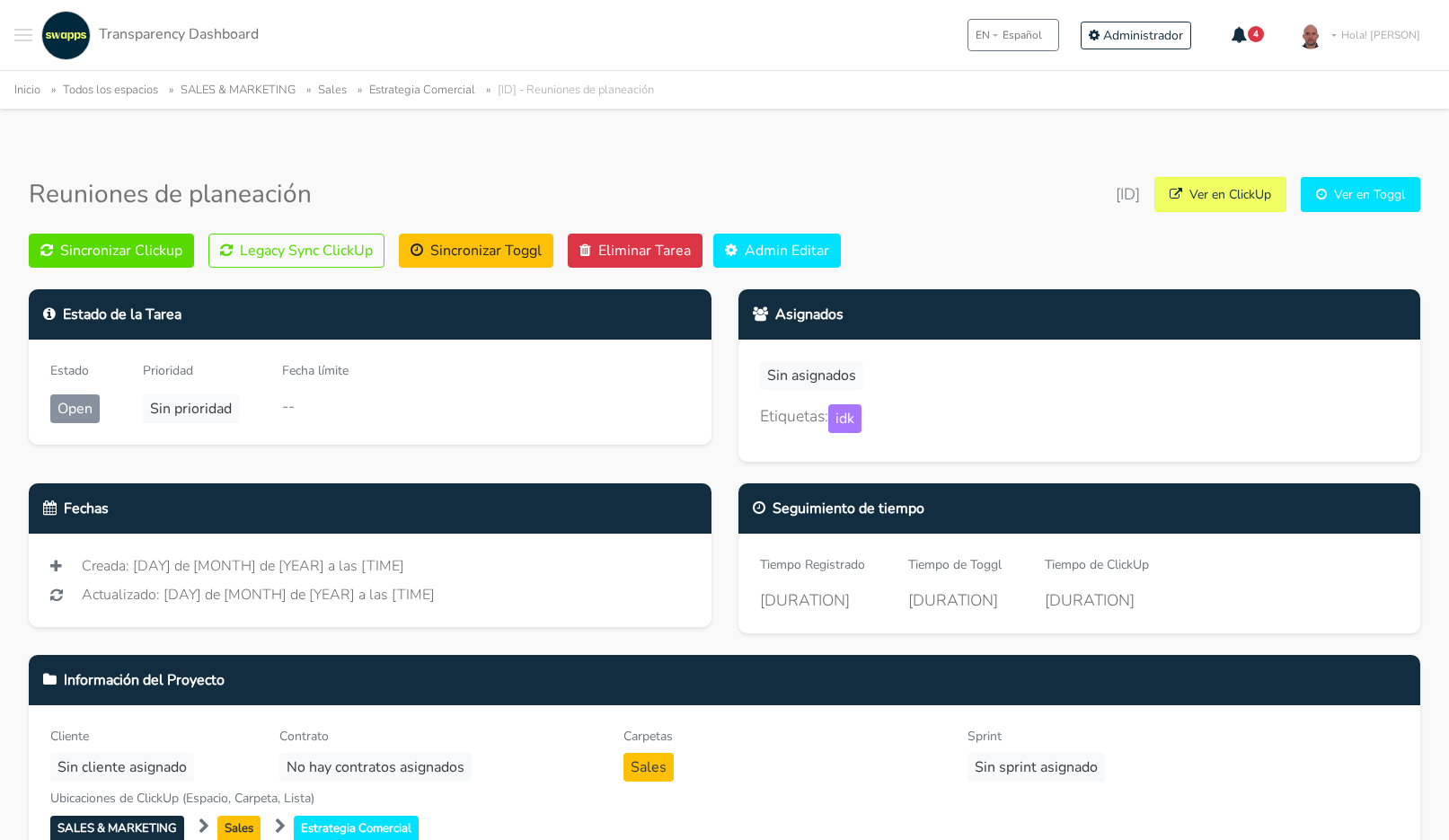 click on "Ver en ClickUp" at bounding box center [1220, 194] 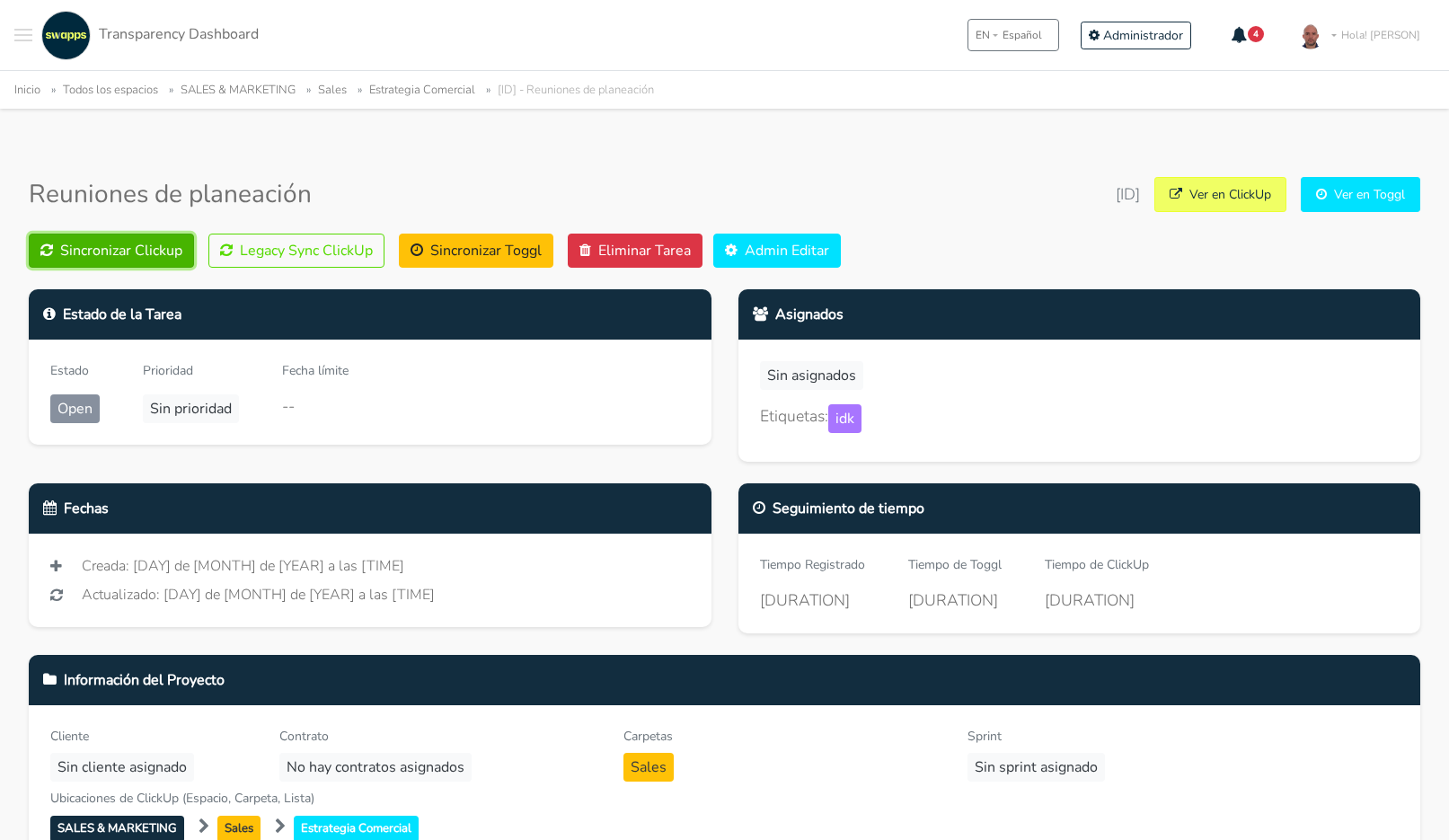 click on "Sincronizar Clickup" at bounding box center (111, 251) 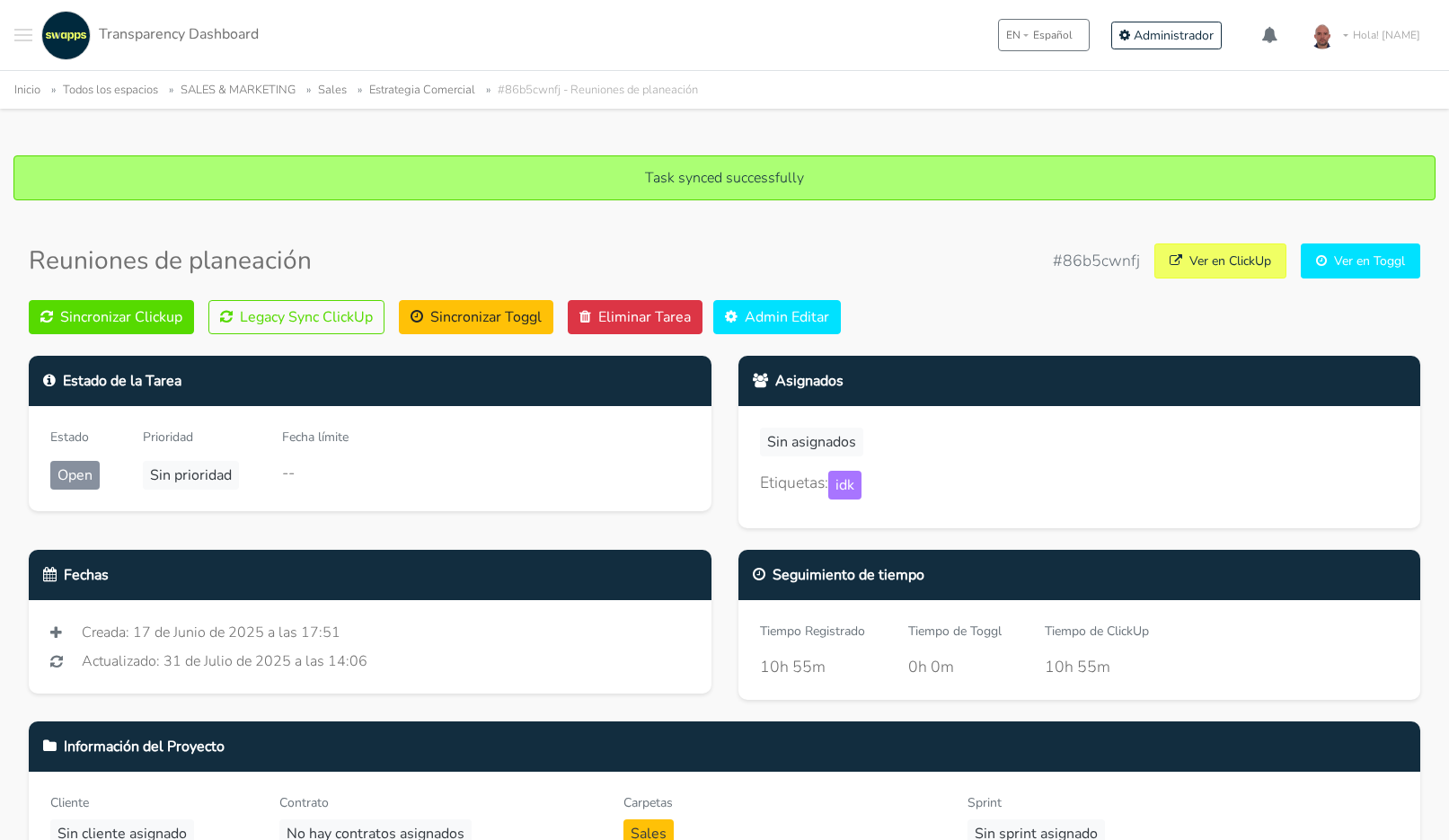 scroll, scrollTop: 0, scrollLeft: 0, axis: both 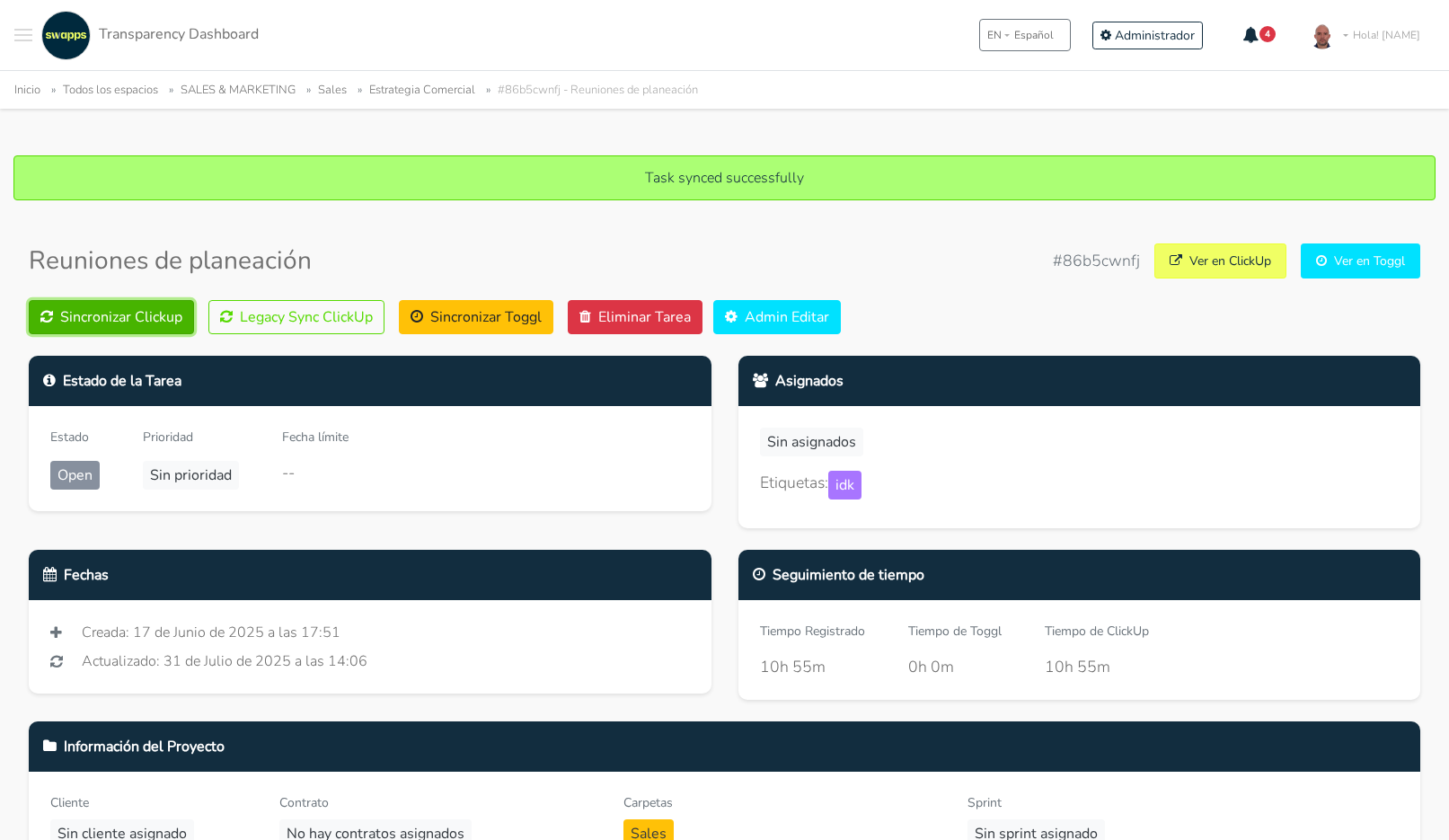 click on "Sincronizar Clickup" at bounding box center (111, 317) 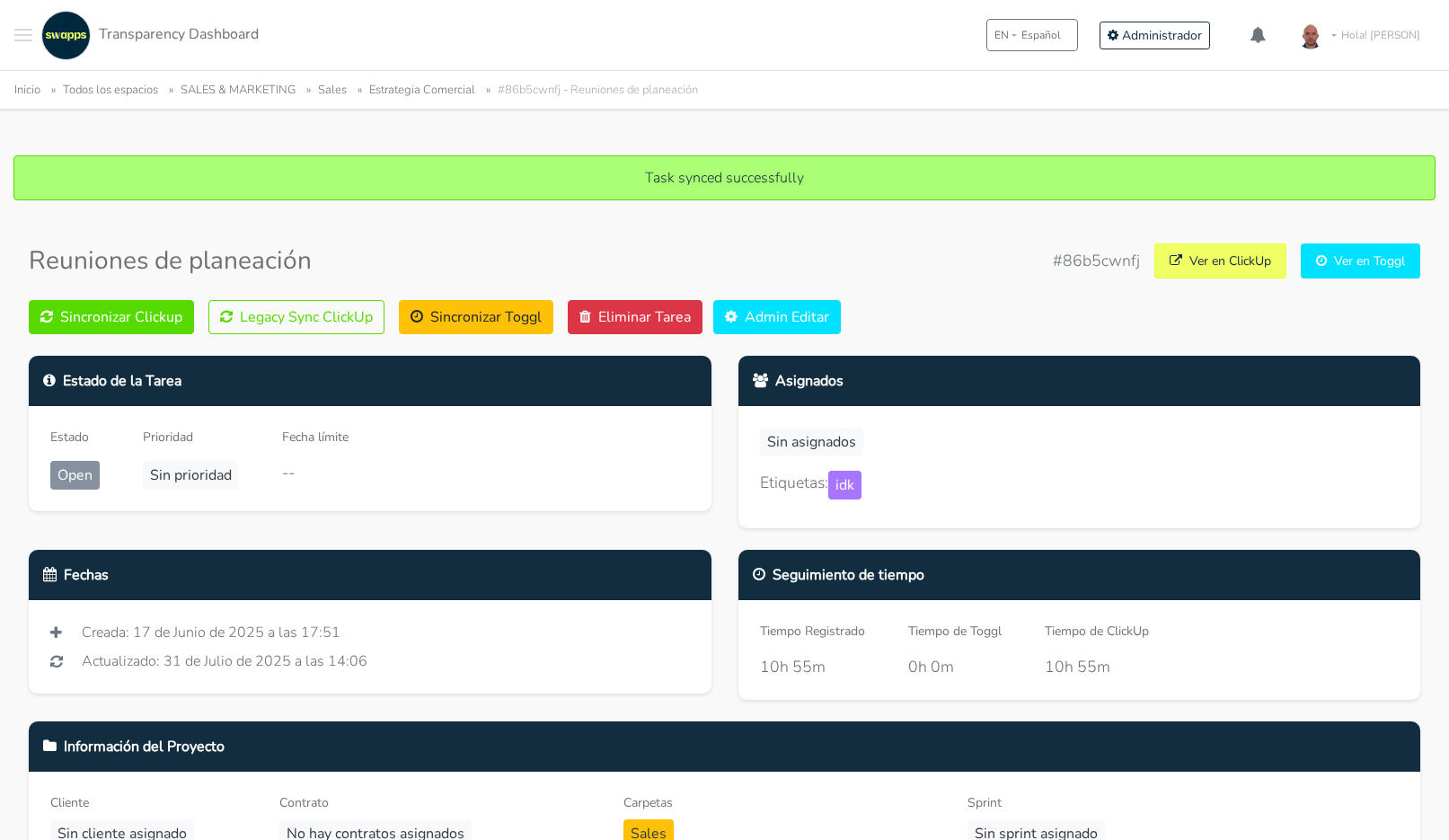 scroll, scrollTop: 0, scrollLeft: 0, axis: both 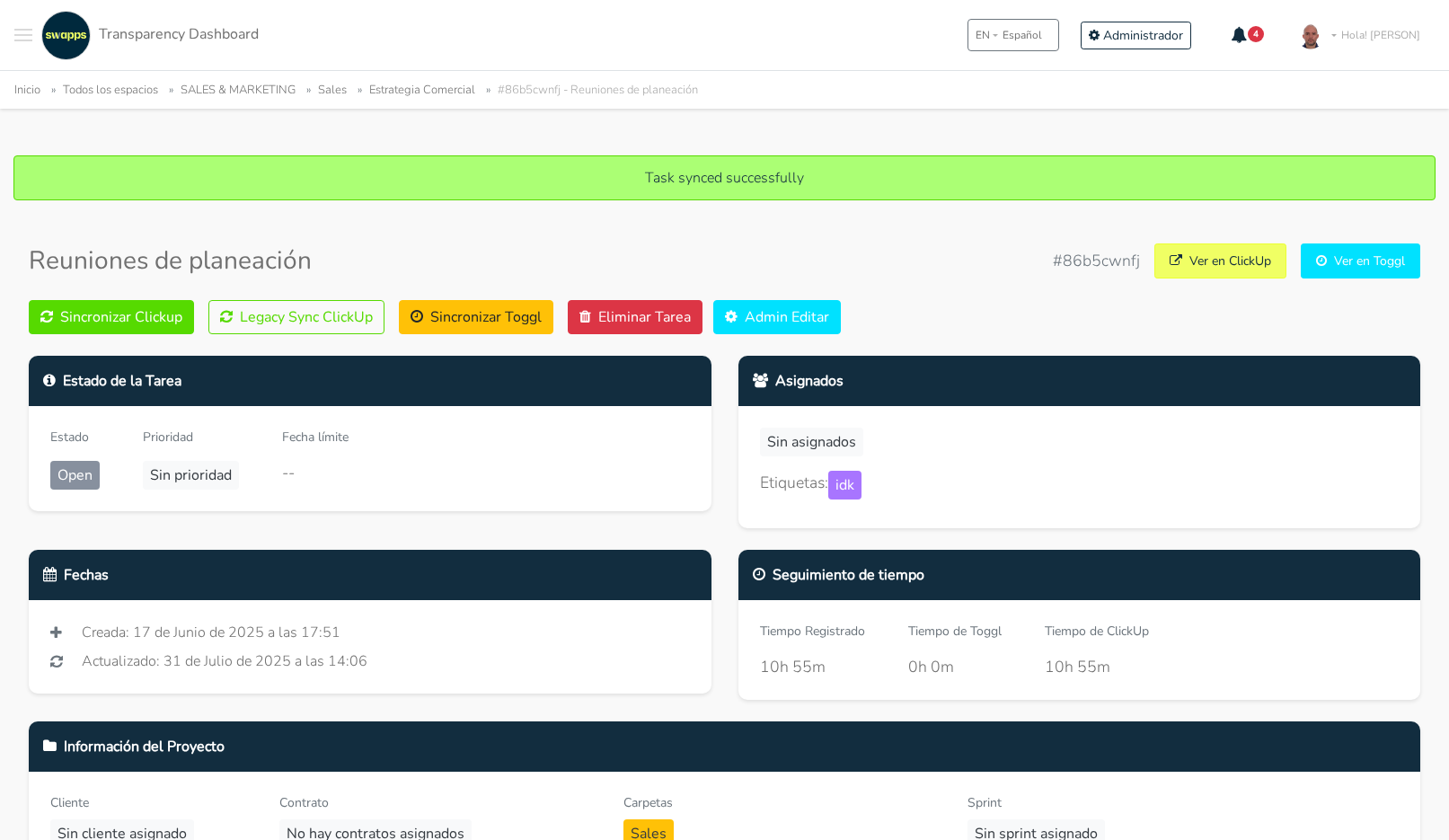 click on "Sincronizar Clickup
Legacy Sync ClickUp
Sincronizar Toggl
Eliminar Tarea
Admin Editar" at bounding box center [724, 317] 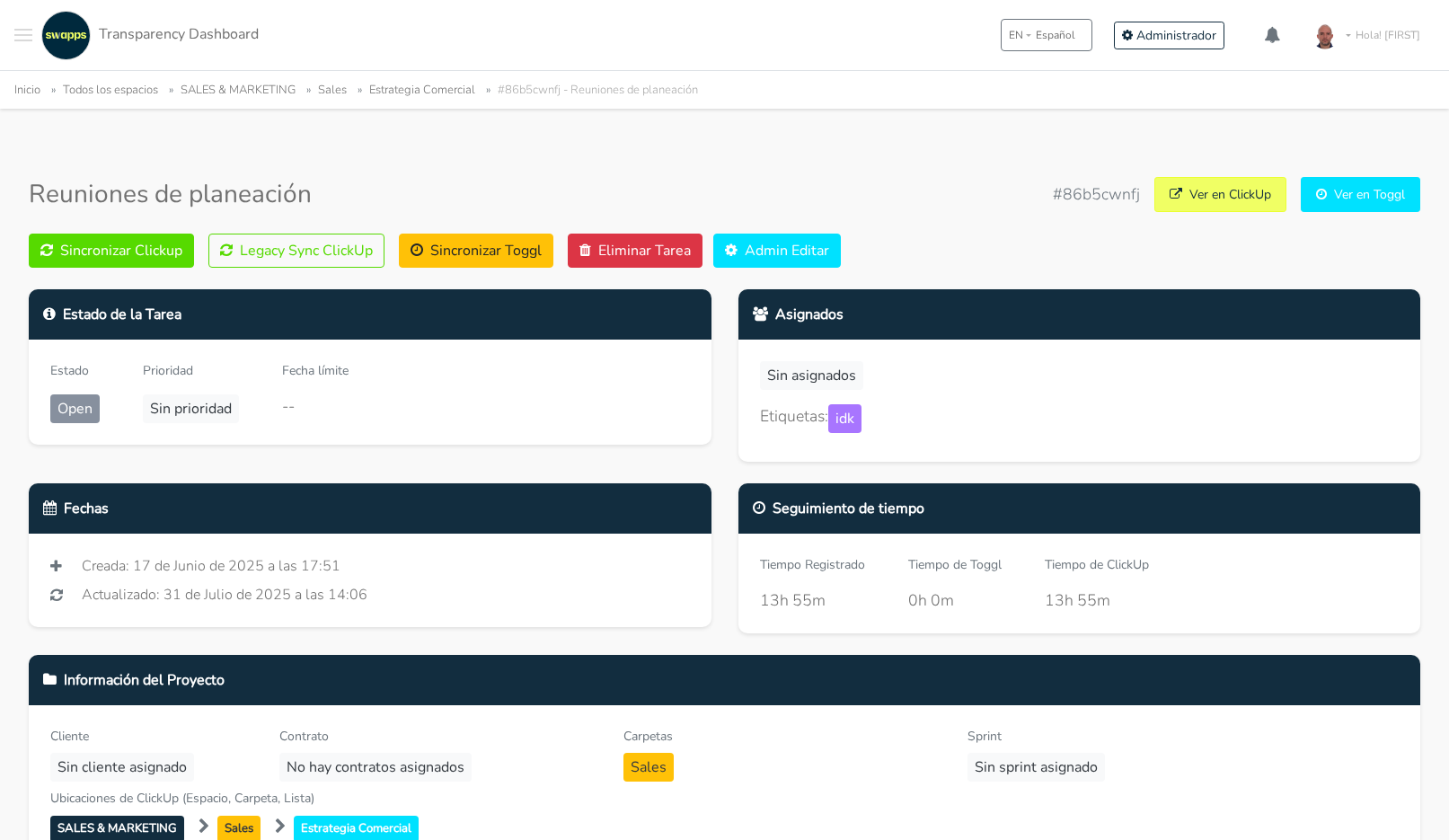 scroll, scrollTop: 0, scrollLeft: 0, axis: both 